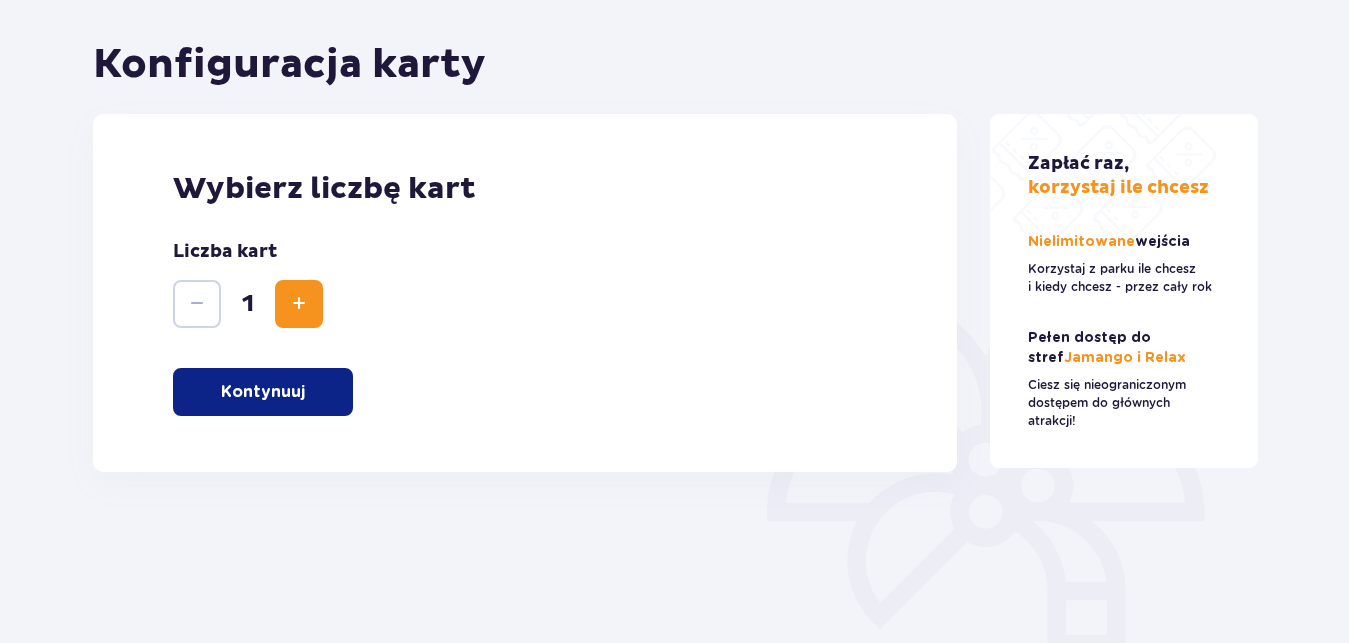scroll, scrollTop: 183, scrollLeft: 0, axis: vertical 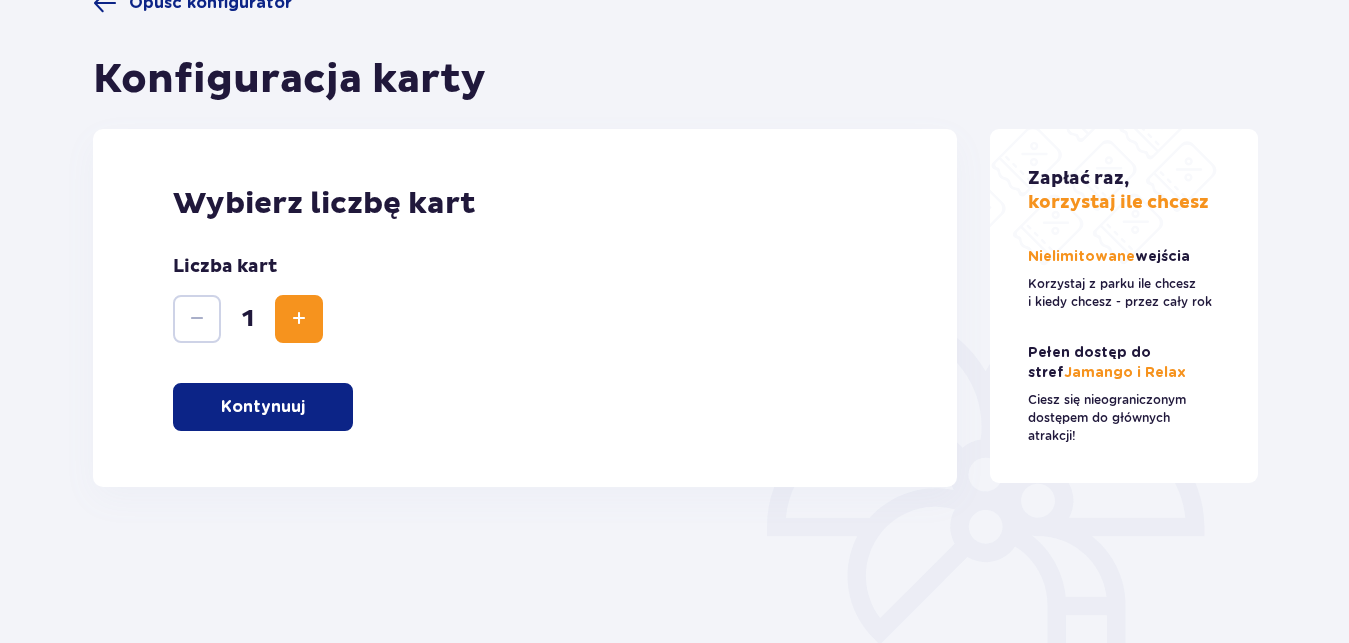 click on "Kontynuuj" at bounding box center (263, 407) 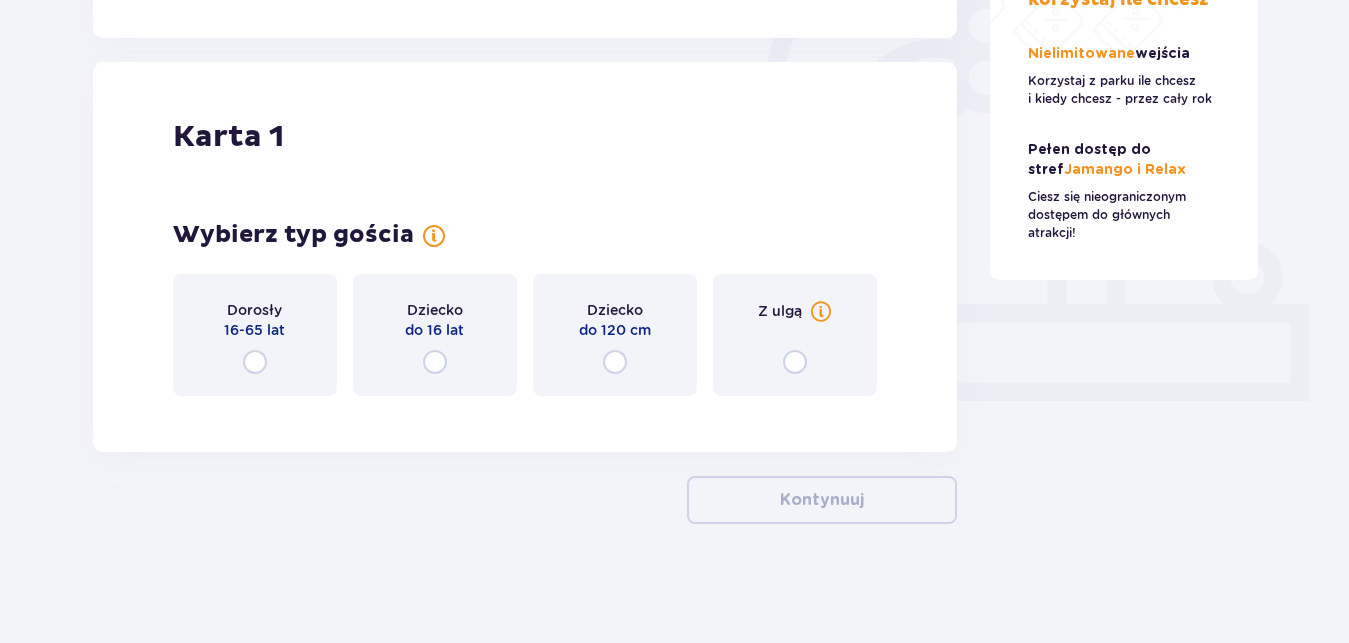 scroll, scrollTop: 633, scrollLeft: 0, axis: vertical 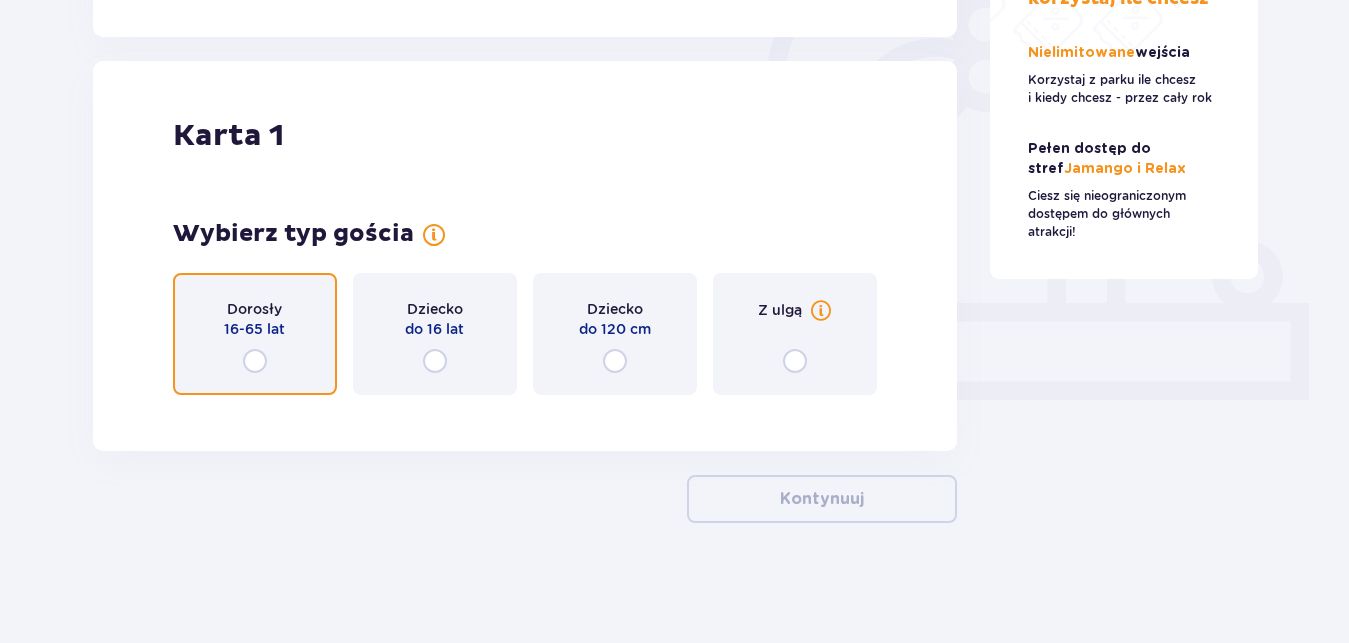 click at bounding box center [255, 361] 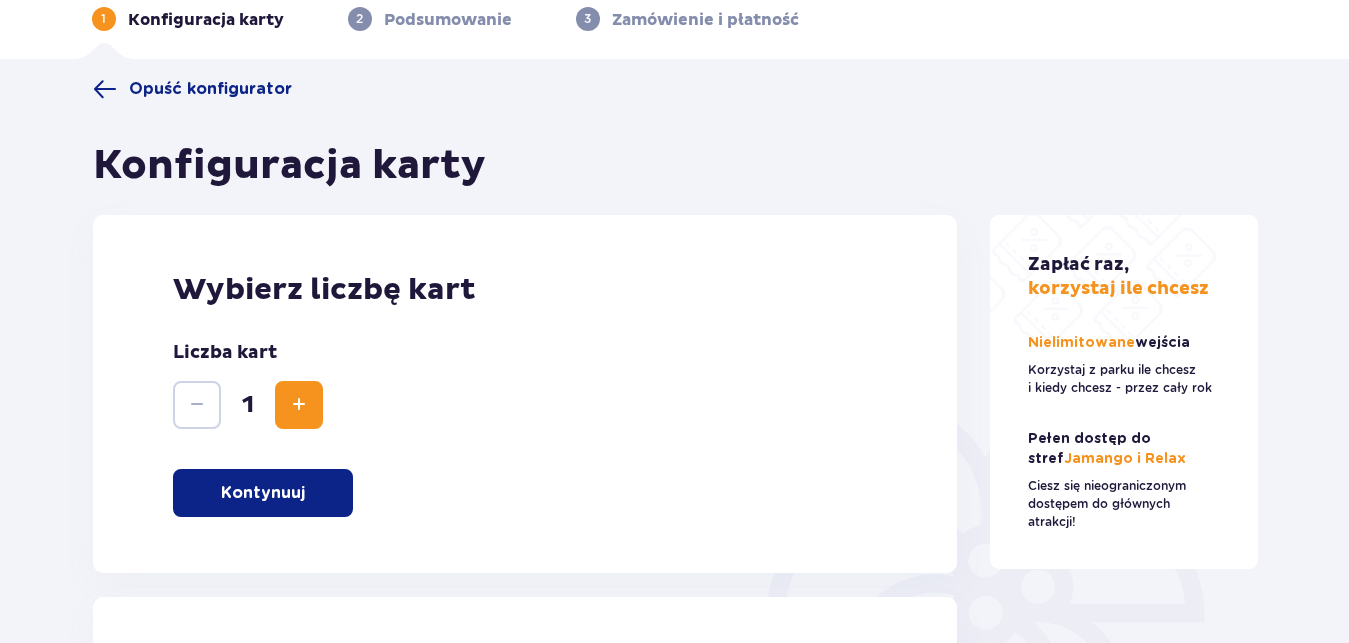 scroll, scrollTop: 0, scrollLeft: 0, axis: both 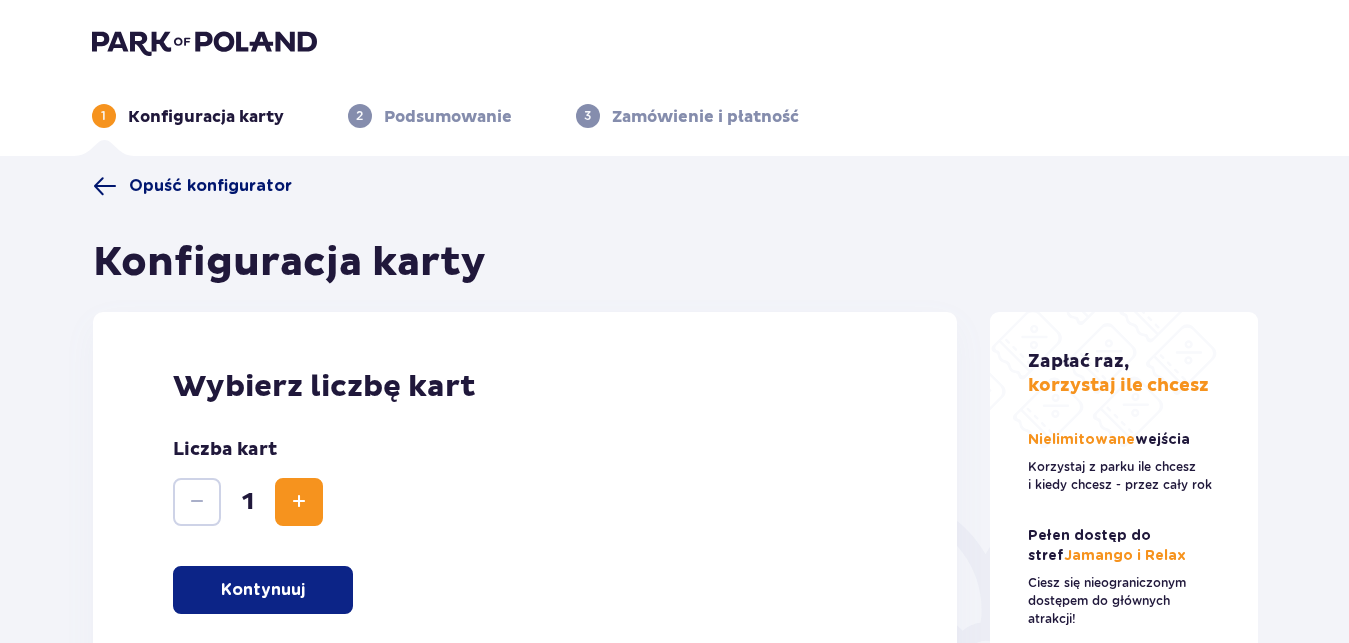 click on "Opuść konfigurator" at bounding box center (210, 186) 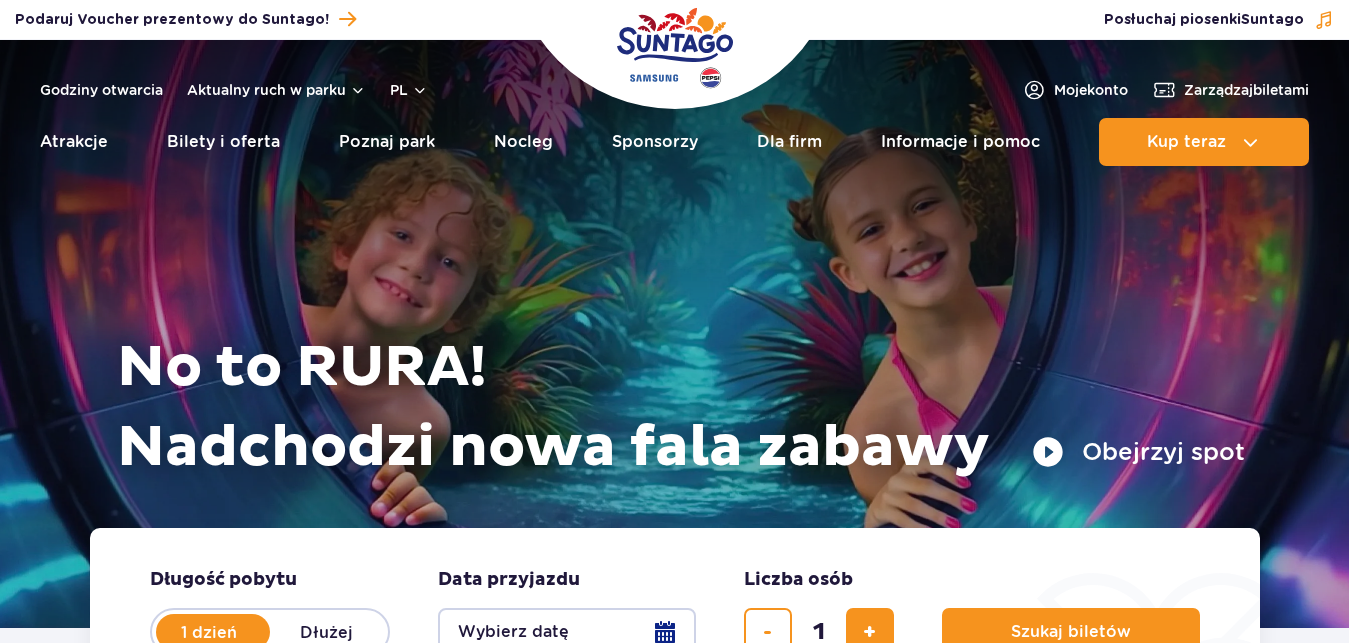 scroll, scrollTop: 0, scrollLeft: 0, axis: both 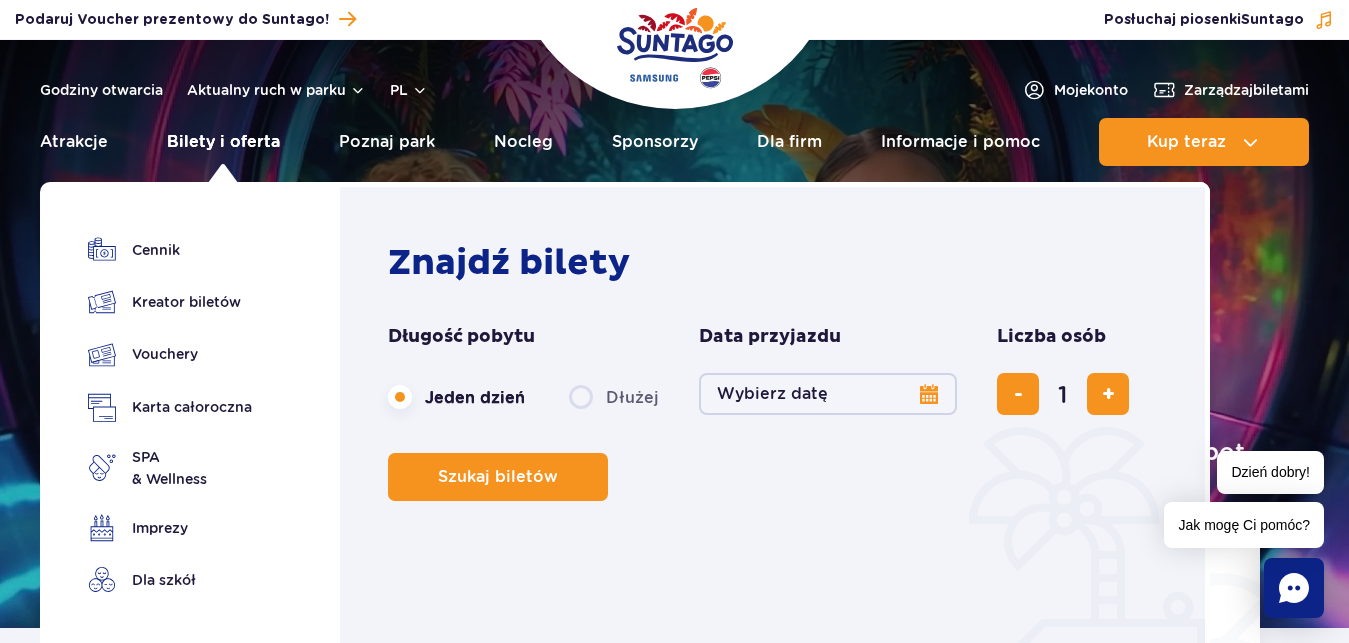 click on "Bilety i oferta" at bounding box center [223, 142] 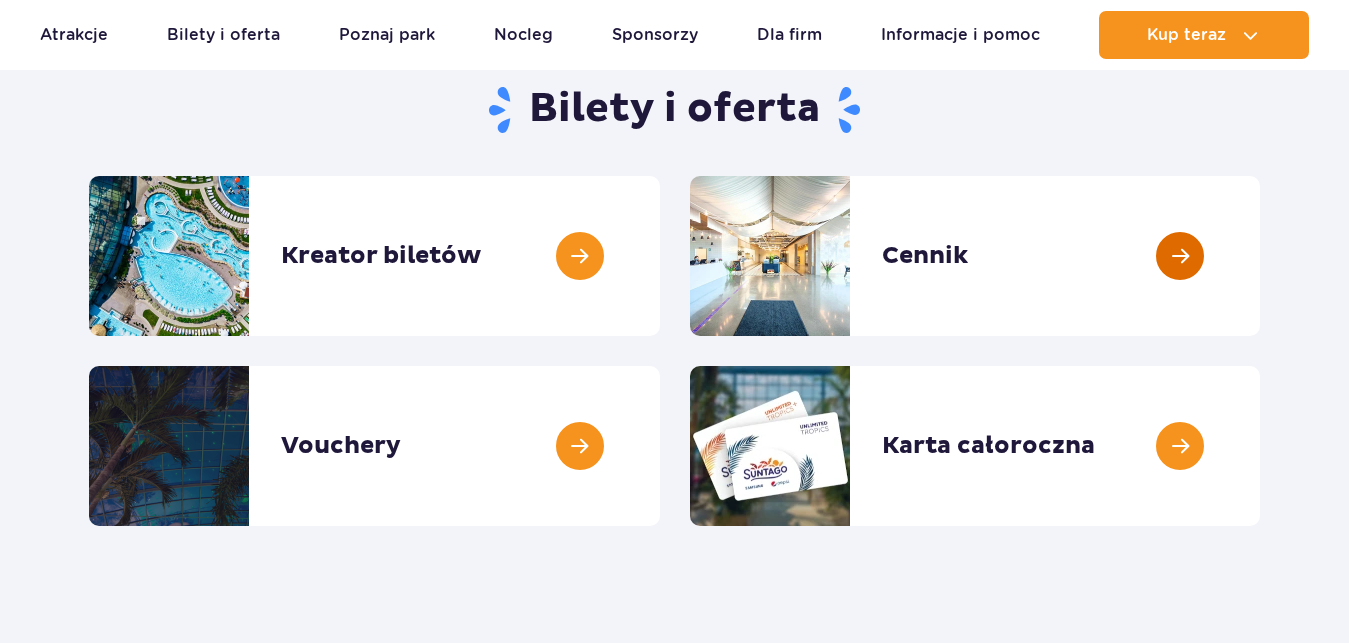 scroll, scrollTop: 204, scrollLeft: 0, axis: vertical 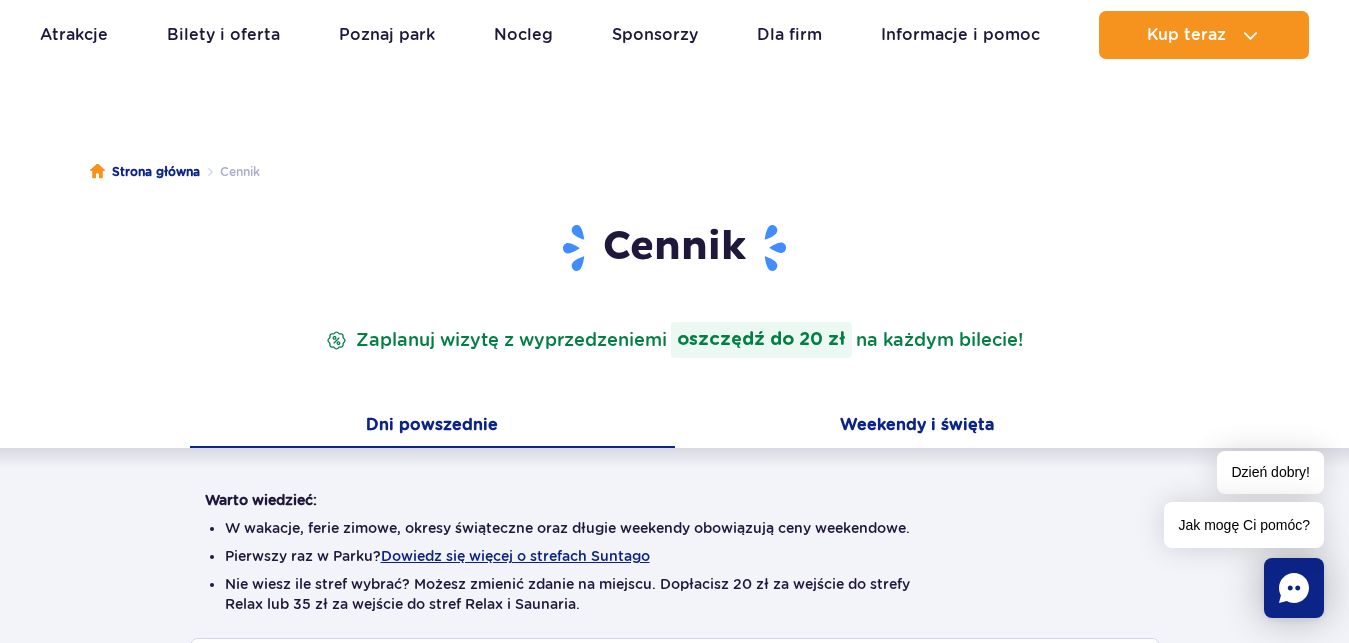 click on "Weekendy i święta" at bounding box center [917, 427] 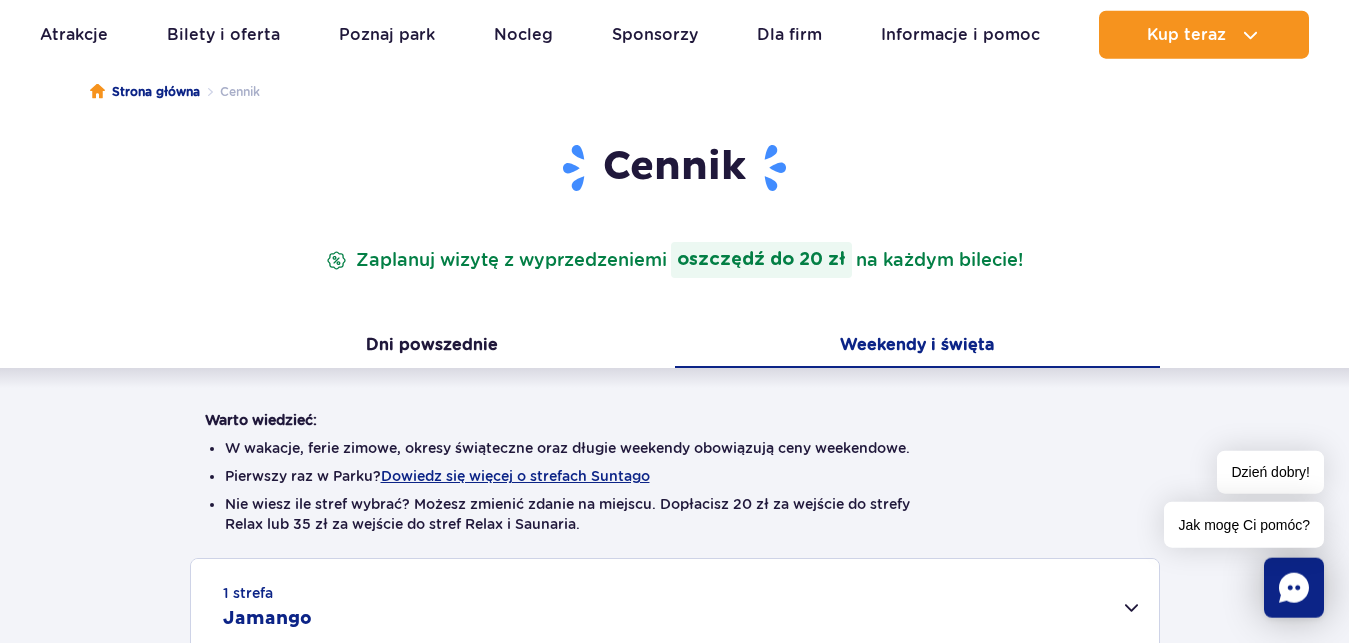 scroll, scrollTop: 0, scrollLeft: 0, axis: both 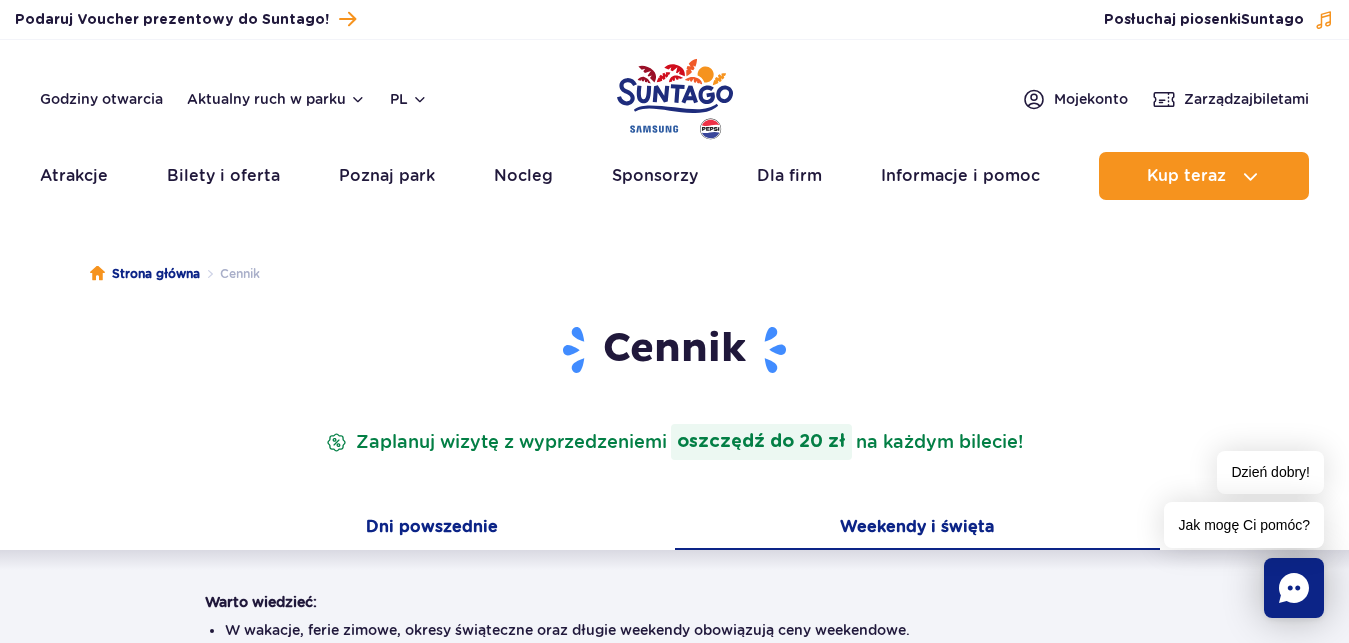 click on "Dni powszednie" at bounding box center [432, 529] 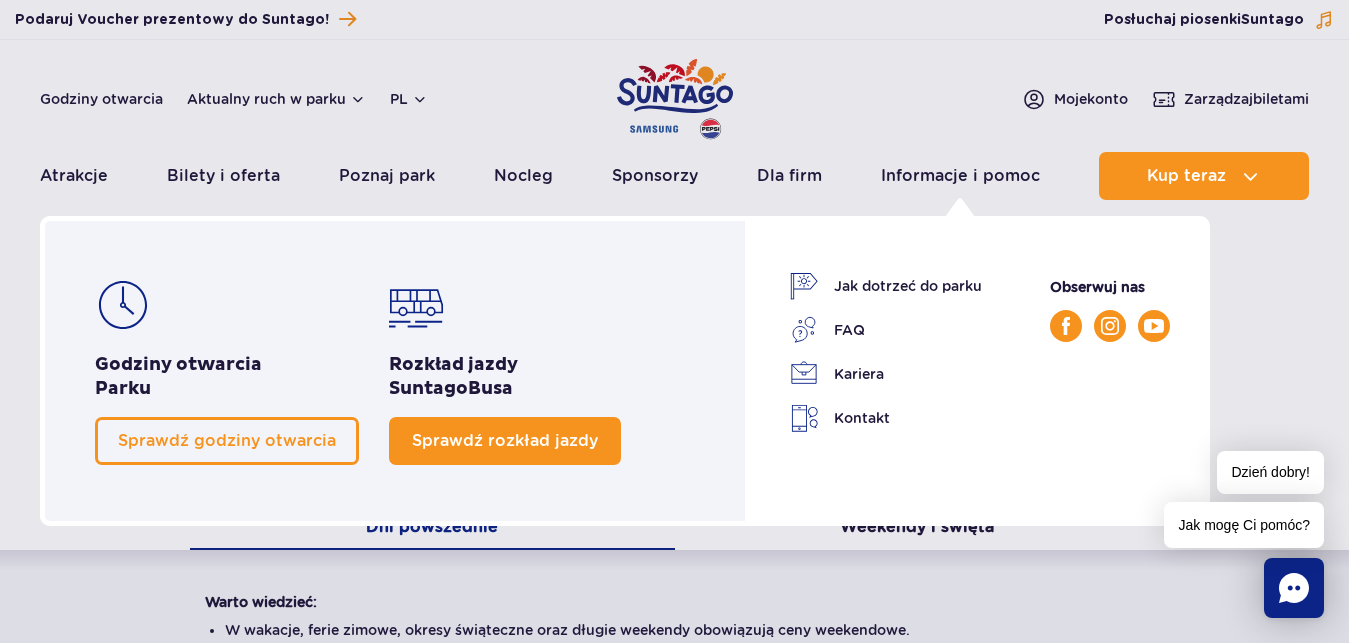 click on "Sprawdź rozkład jazdy" at bounding box center [505, 440] 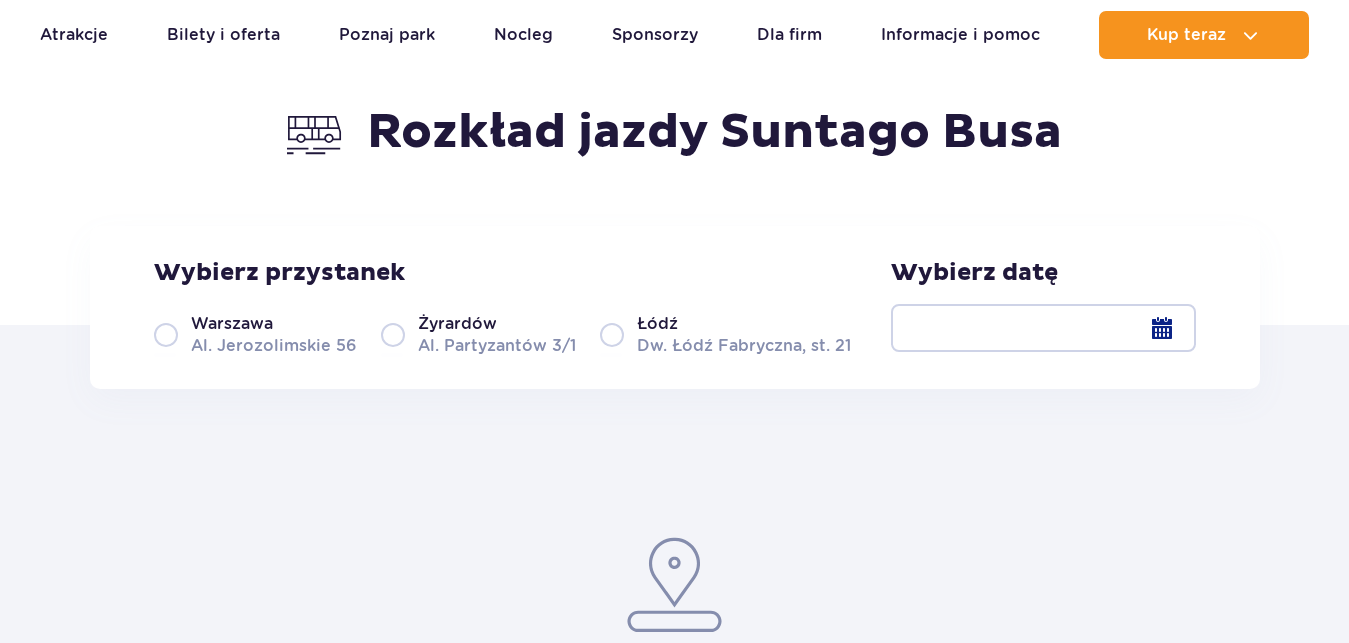 scroll, scrollTop: 204, scrollLeft: 0, axis: vertical 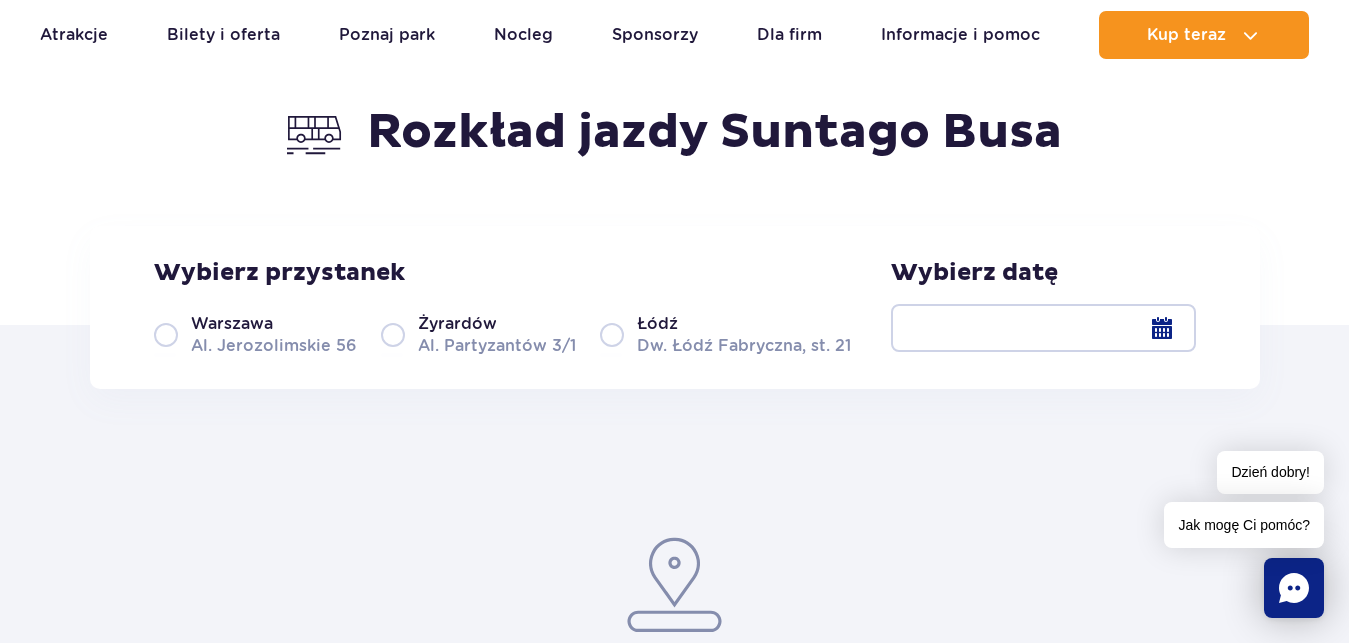 click on "Żyrardów Al. Partyzantów 3/1" at bounding box center [478, 334] 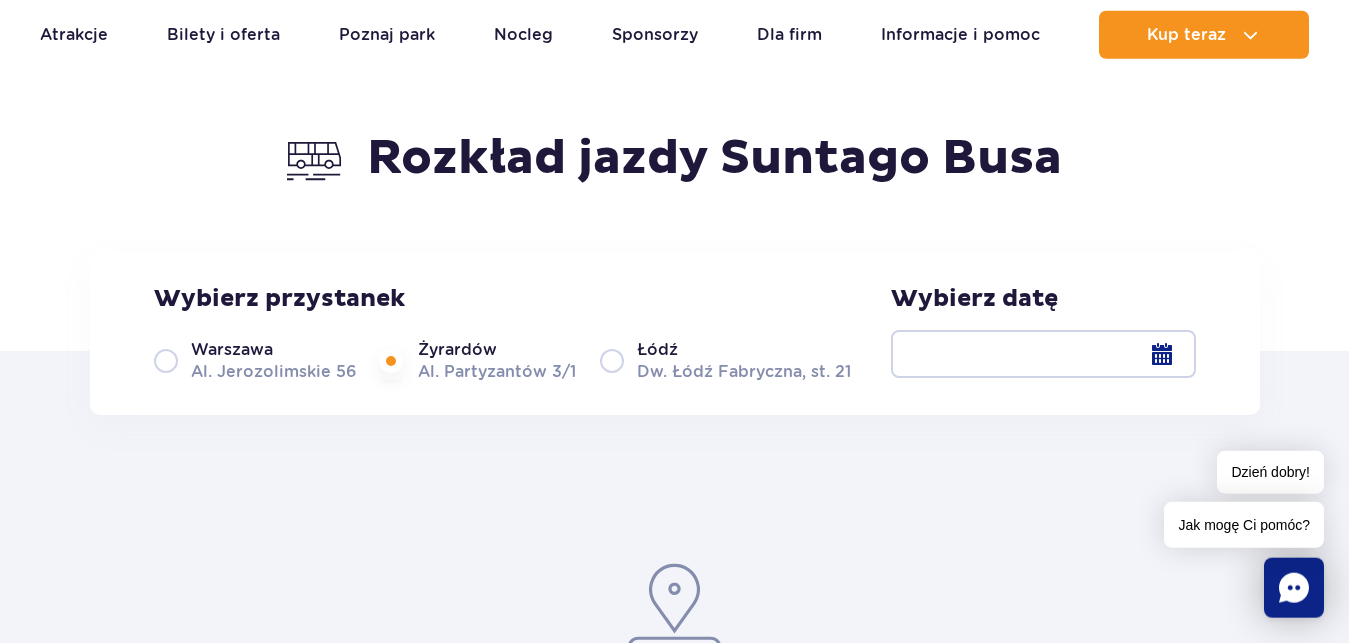 scroll, scrollTop: 204, scrollLeft: 0, axis: vertical 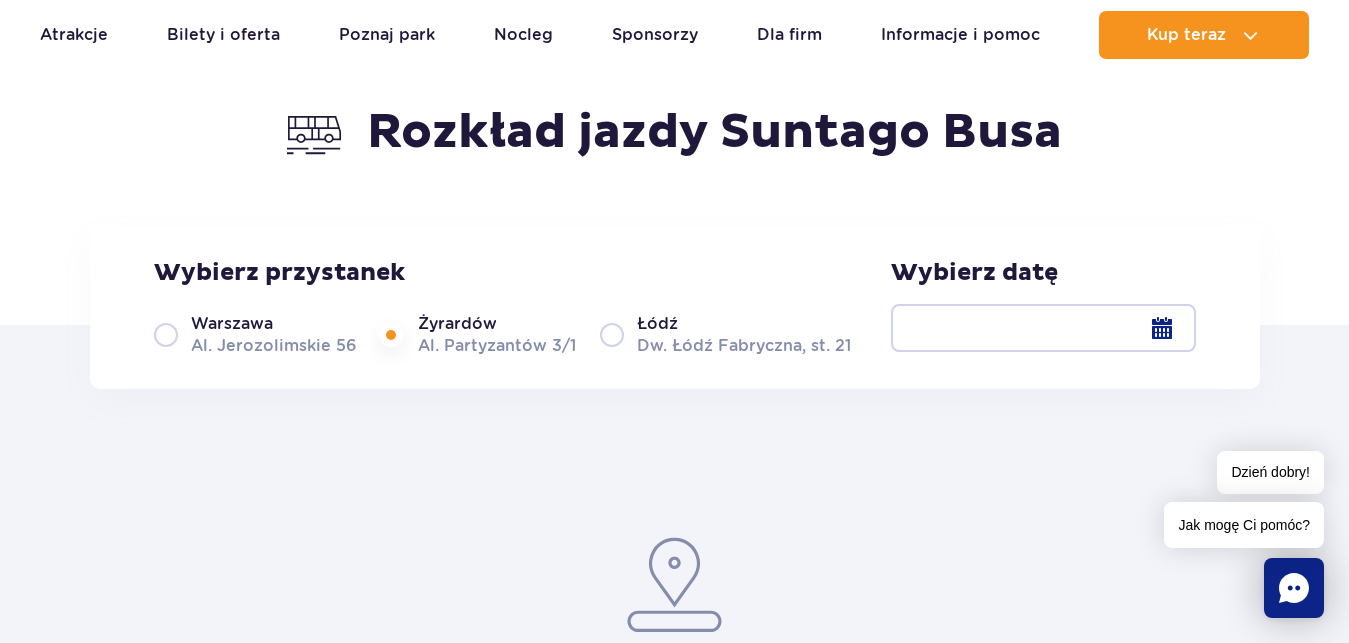 click at bounding box center [1043, 328] 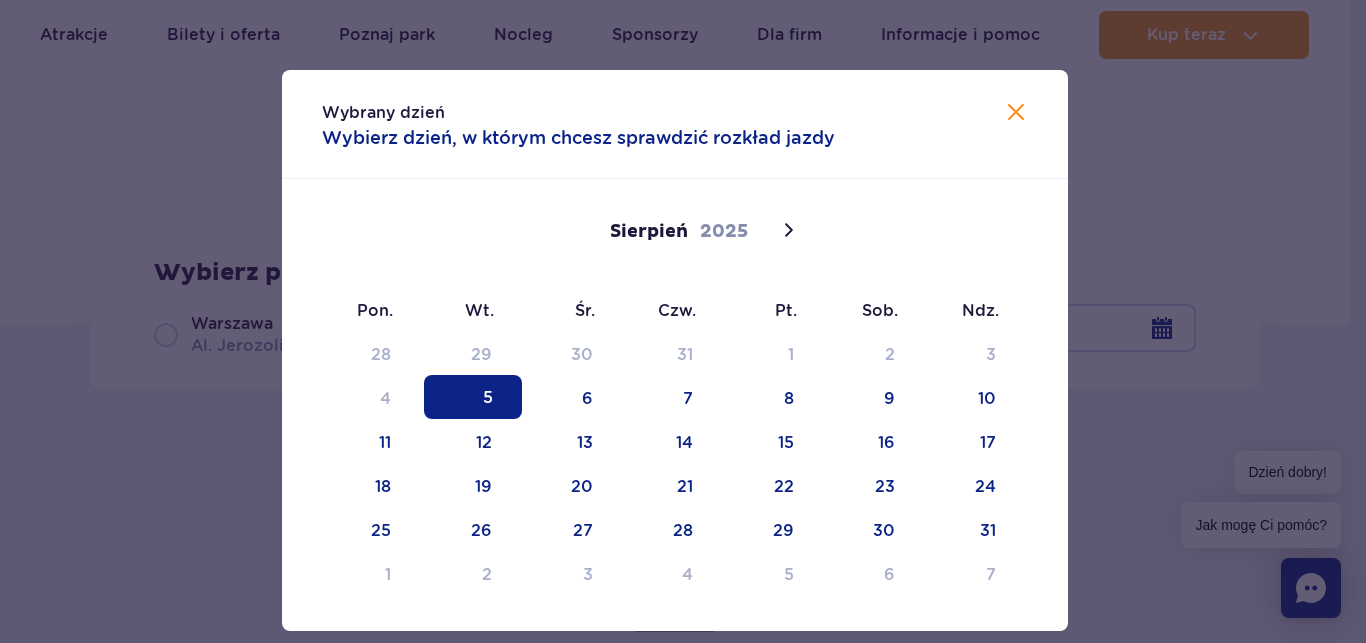 click on "5" at bounding box center (473, 397) 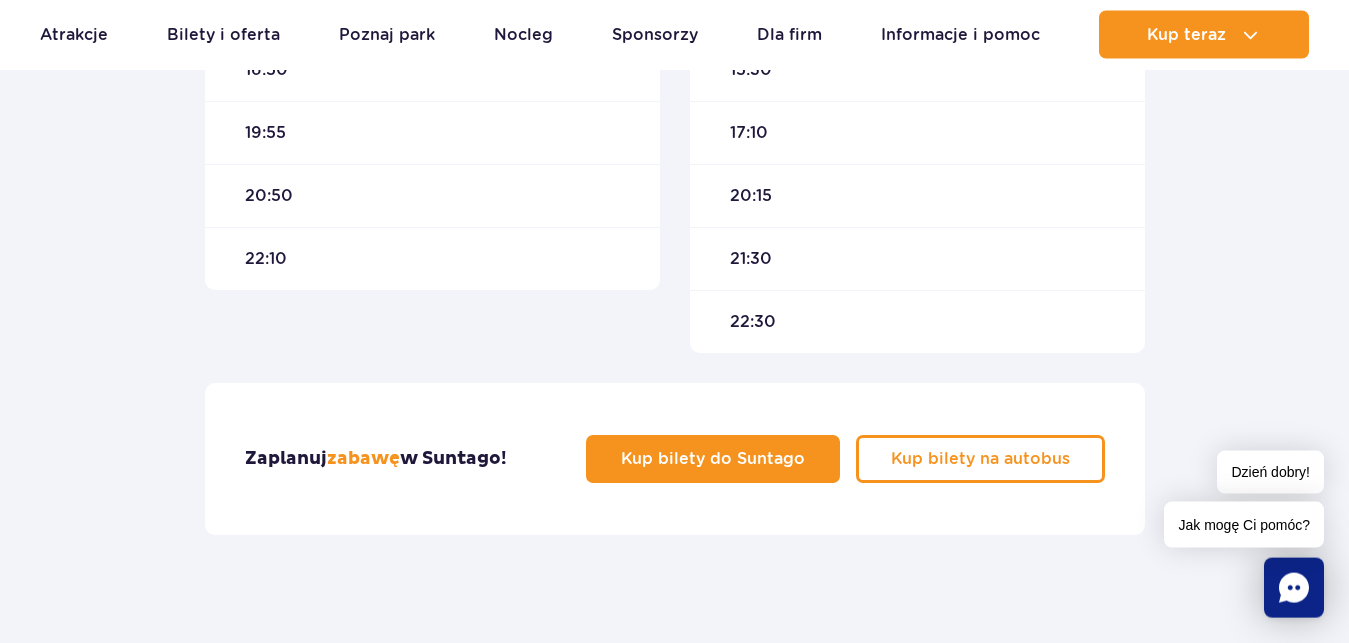 scroll, scrollTop: 1122, scrollLeft: 0, axis: vertical 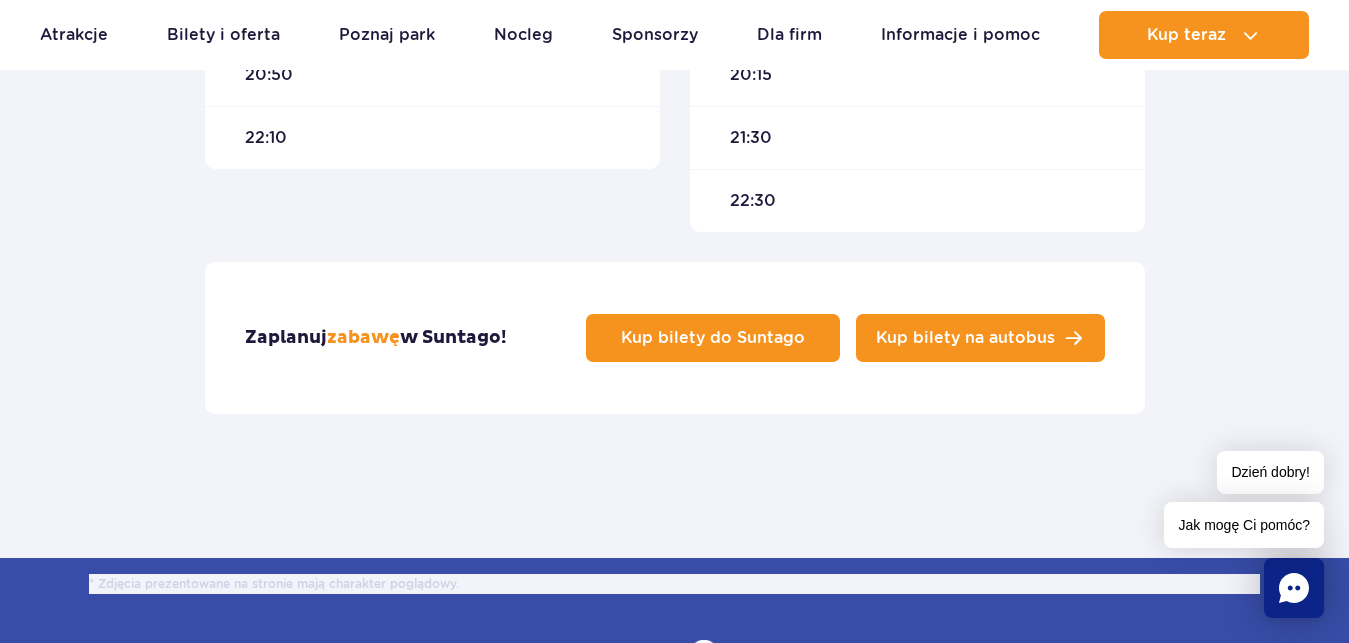 click on "Kup bilety na autobus" at bounding box center [965, 338] 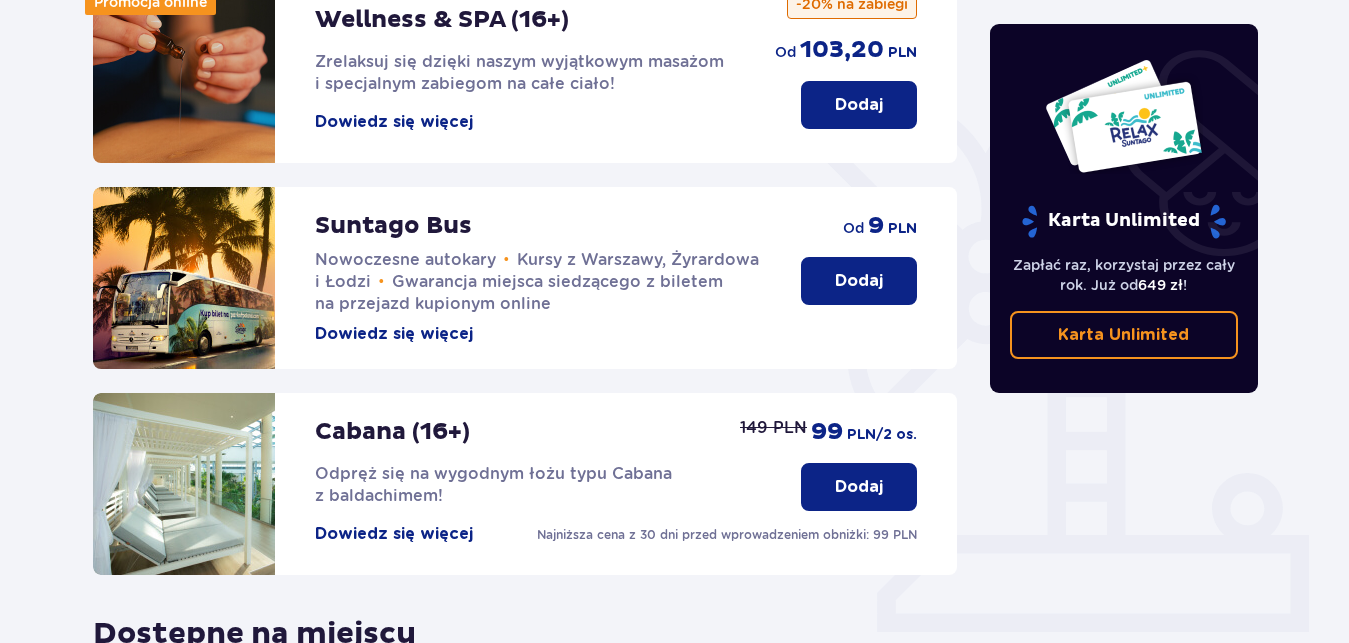 scroll, scrollTop: 0, scrollLeft: 0, axis: both 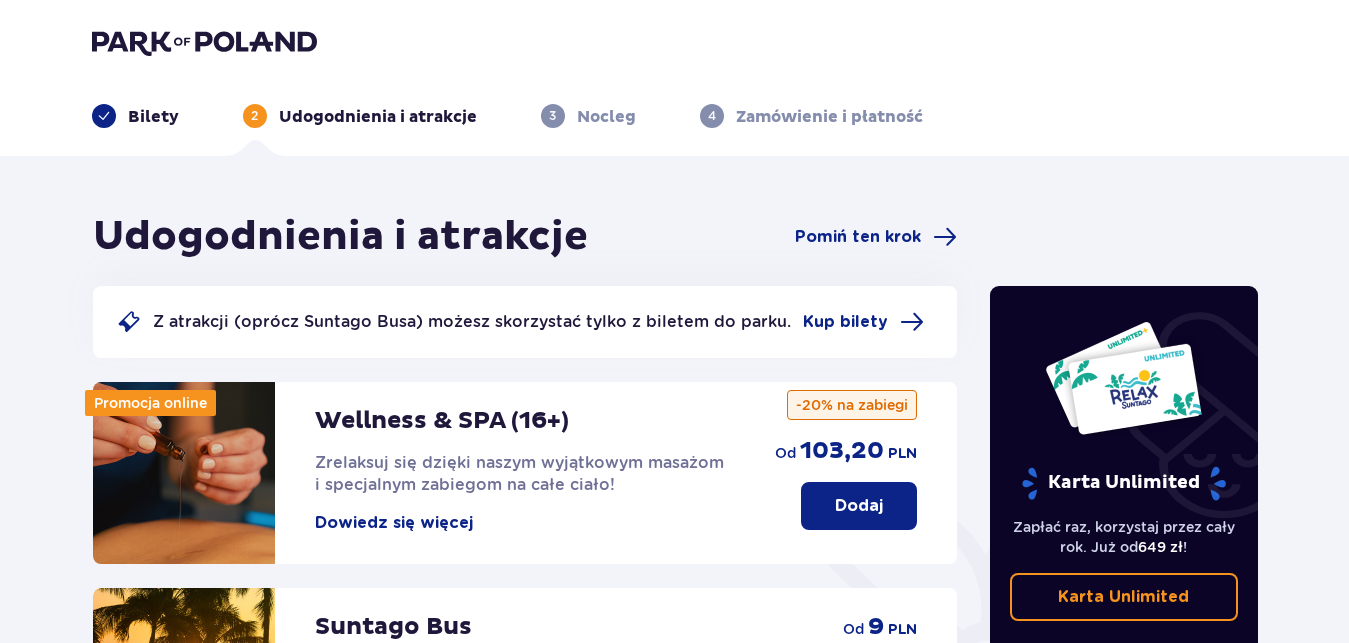 click on "Karta Unlimited" at bounding box center [1123, 597] 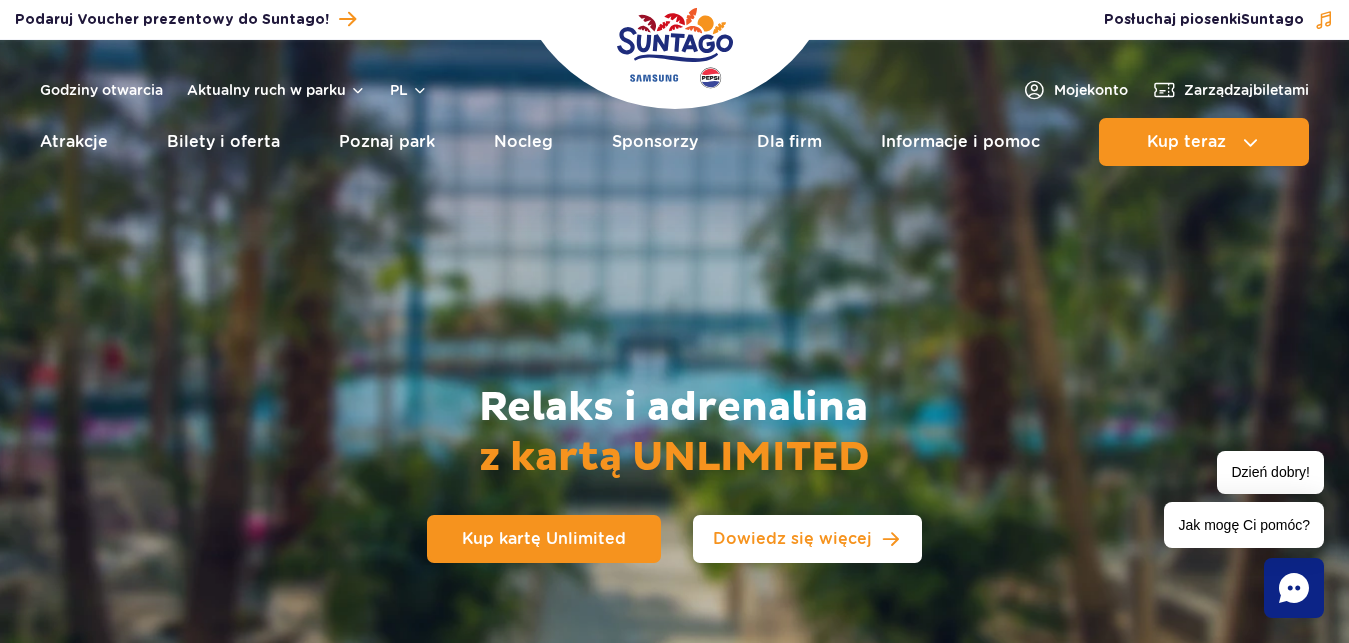 scroll, scrollTop: 0, scrollLeft: 0, axis: both 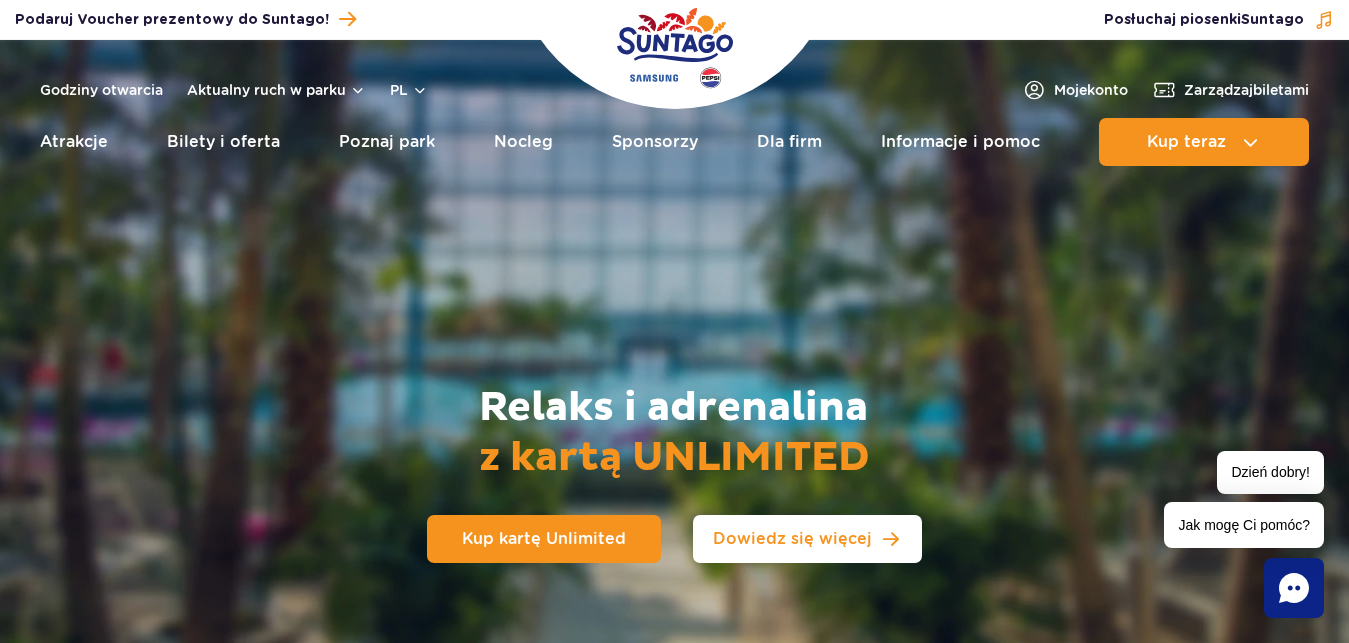 click on "Dowiedz się więcej" at bounding box center [792, 539] 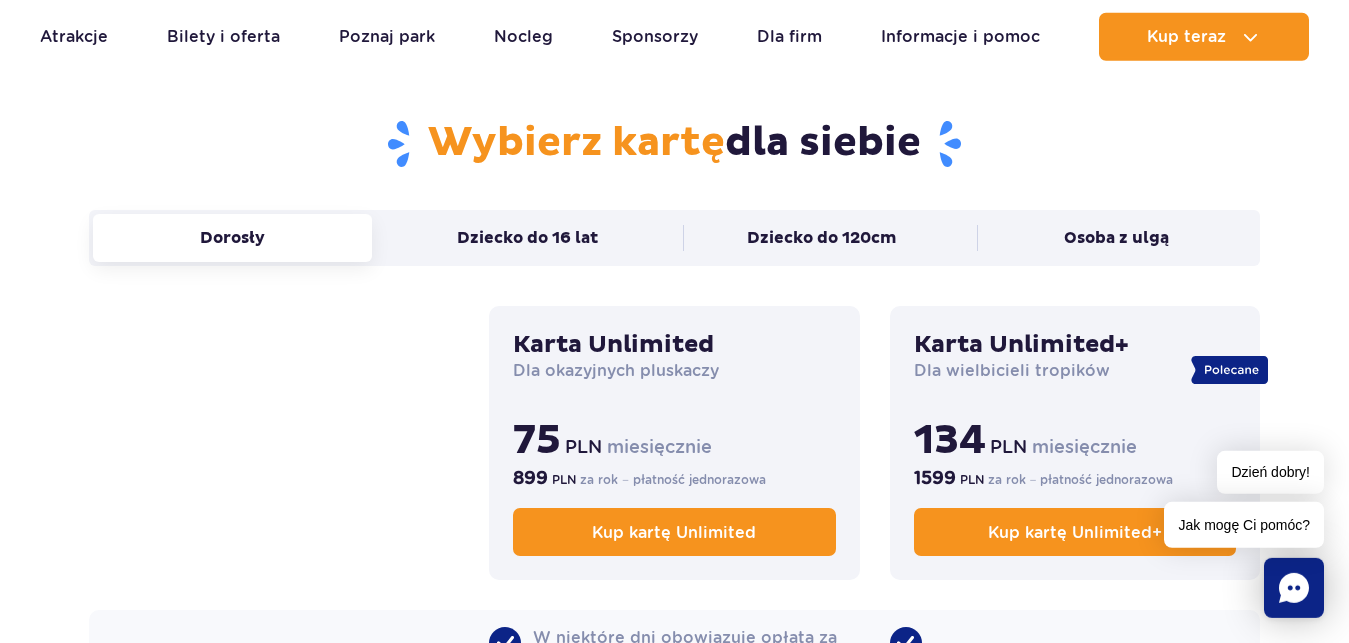scroll, scrollTop: 1342, scrollLeft: 0, axis: vertical 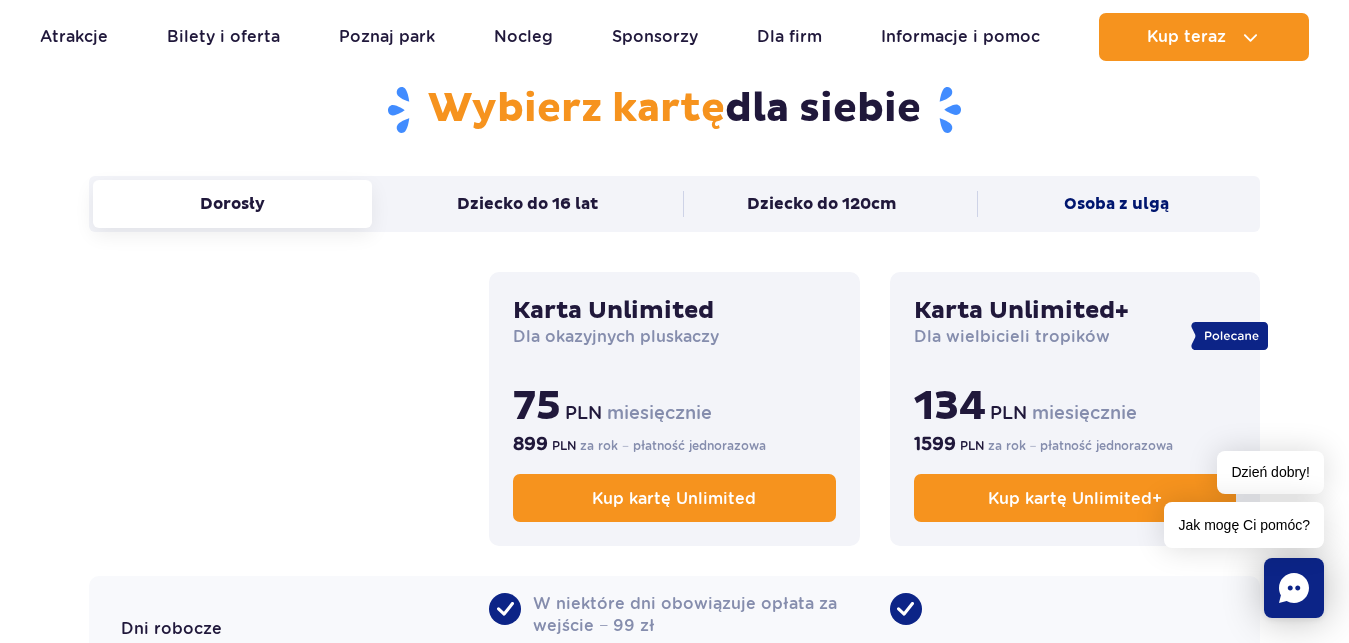 click on "Osoba z ulgą" at bounding box center [1116, 204] 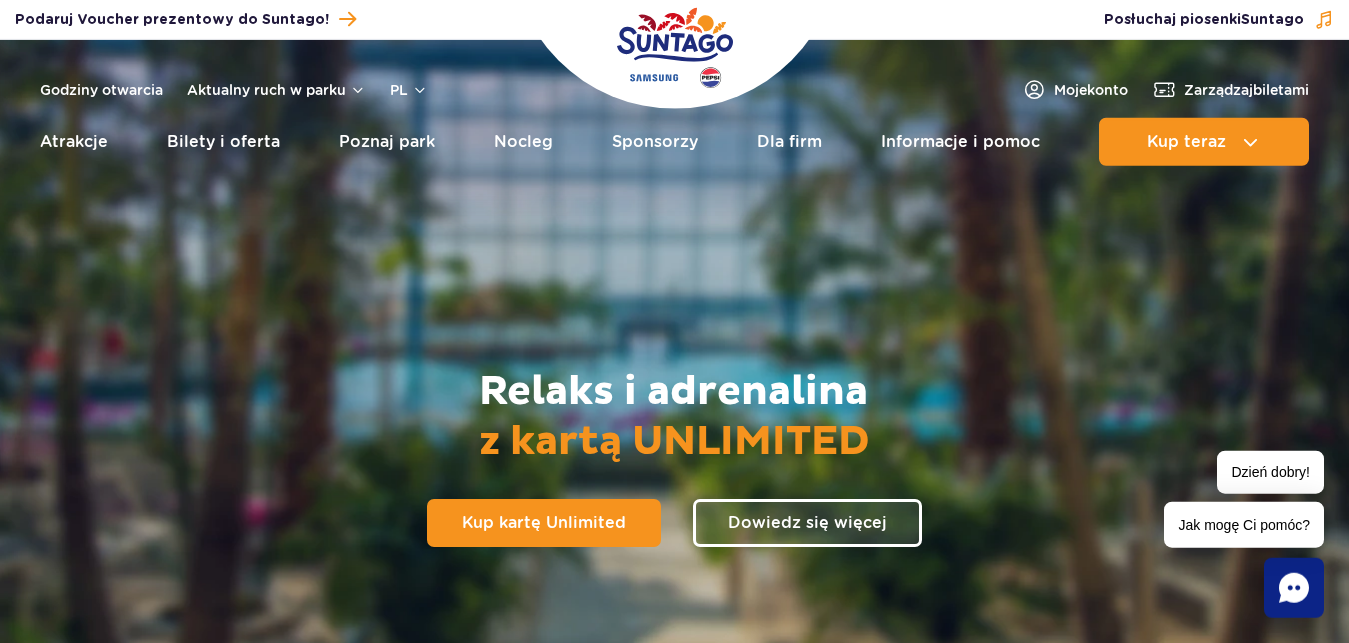 scroll, scrollTop: 0, scrollLeft: 0, axis: both 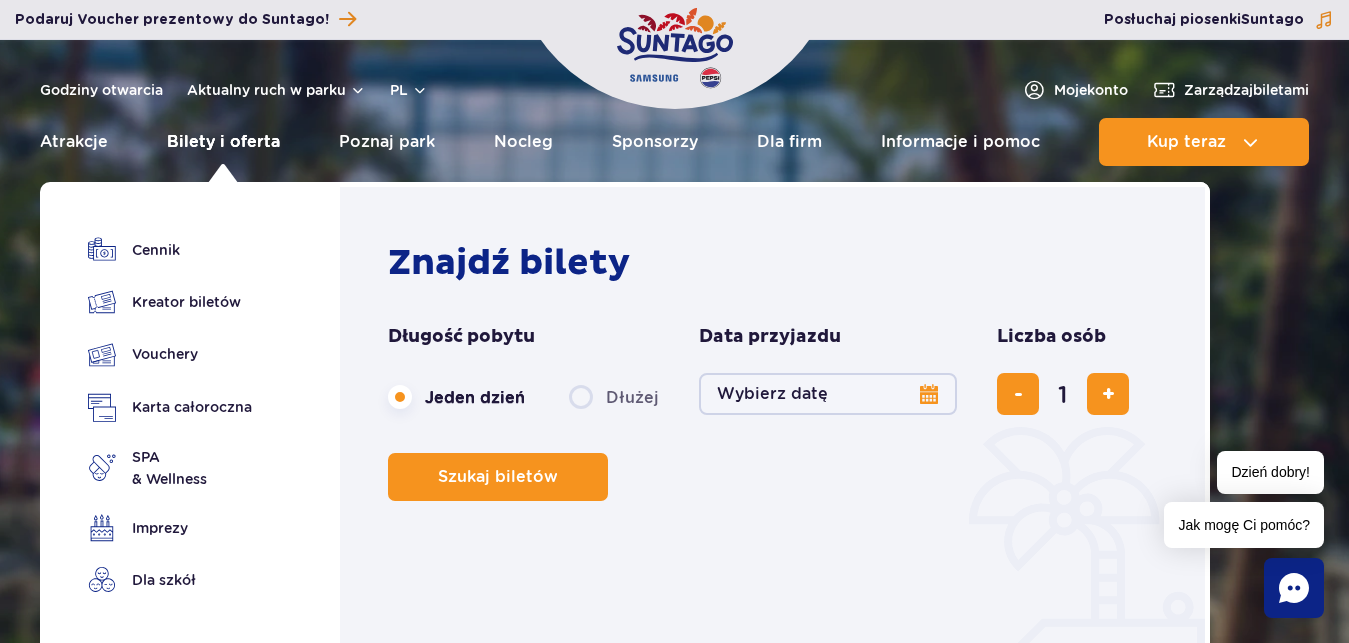 click on "Bilety i oferta" at bounding box center [223, 142] 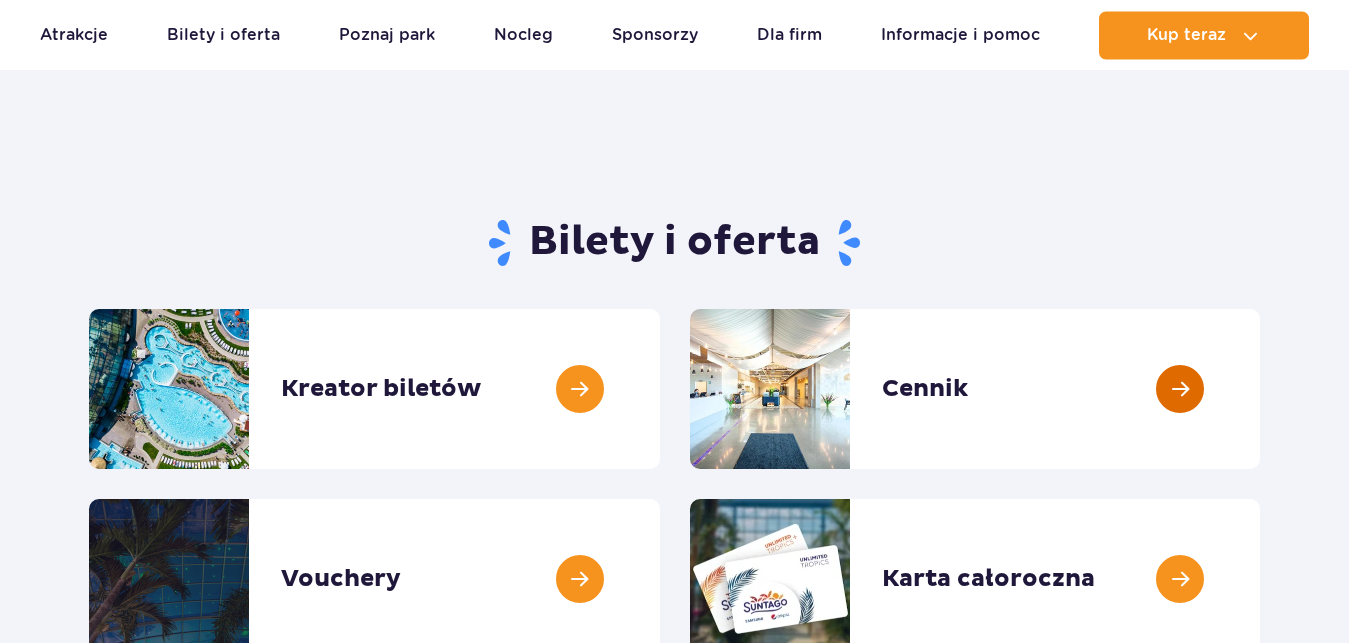 scroll, scrollTop: 102, scrollLeft: 0, axis: vertical 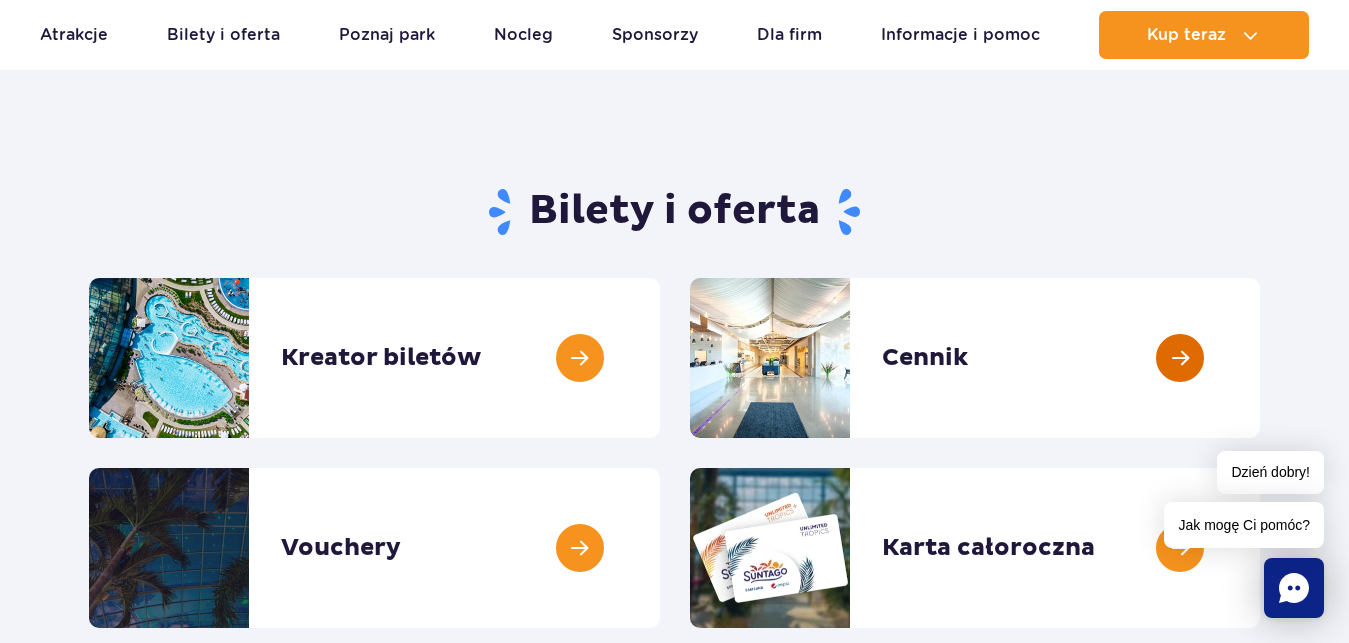 drag, startPoint x: 1189, startPoint y: 354, endPoint x: 1155, endPoint y: 379, distance: 42.201897 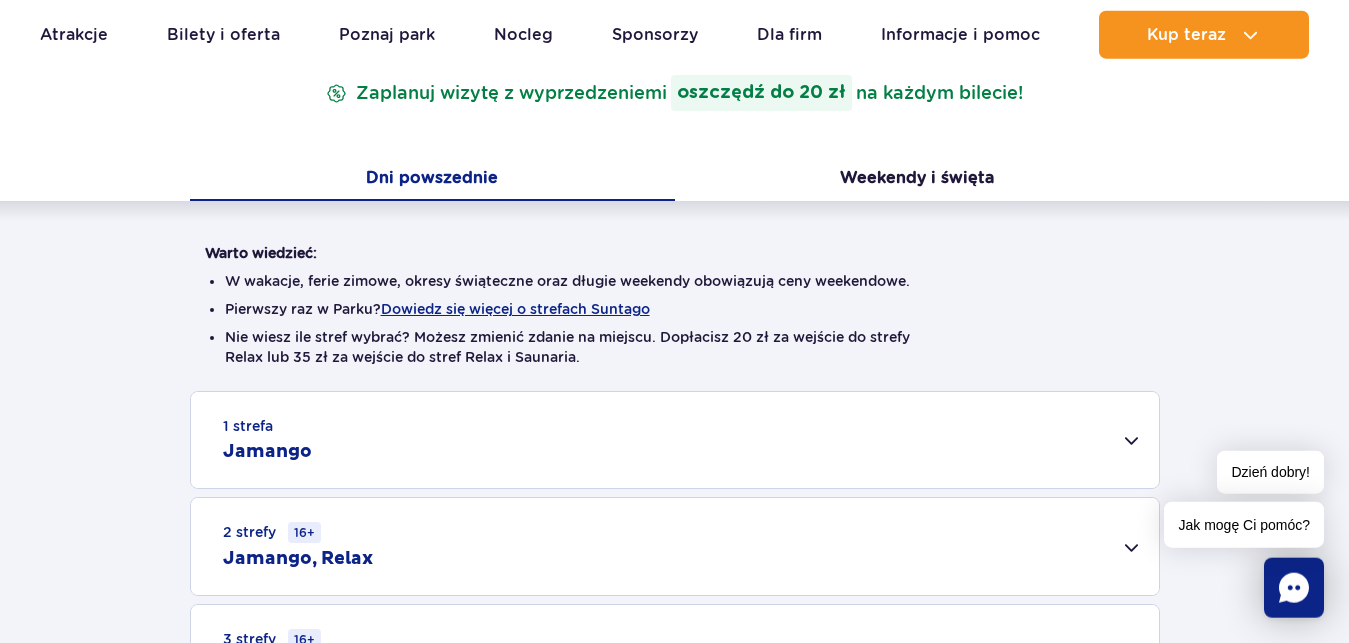 scroll, scrollTop: 306, scrollLeft: 0, axis: vertical 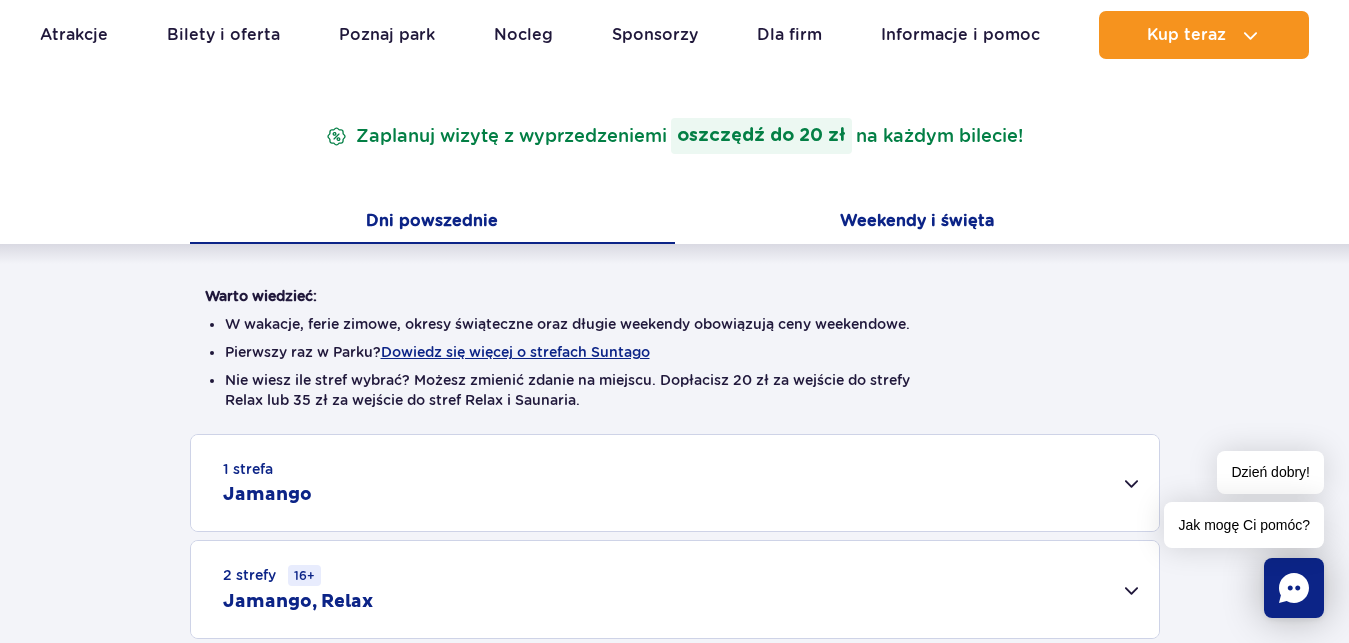 click on "Weekendy i święta" at bounding box center (917, 223) 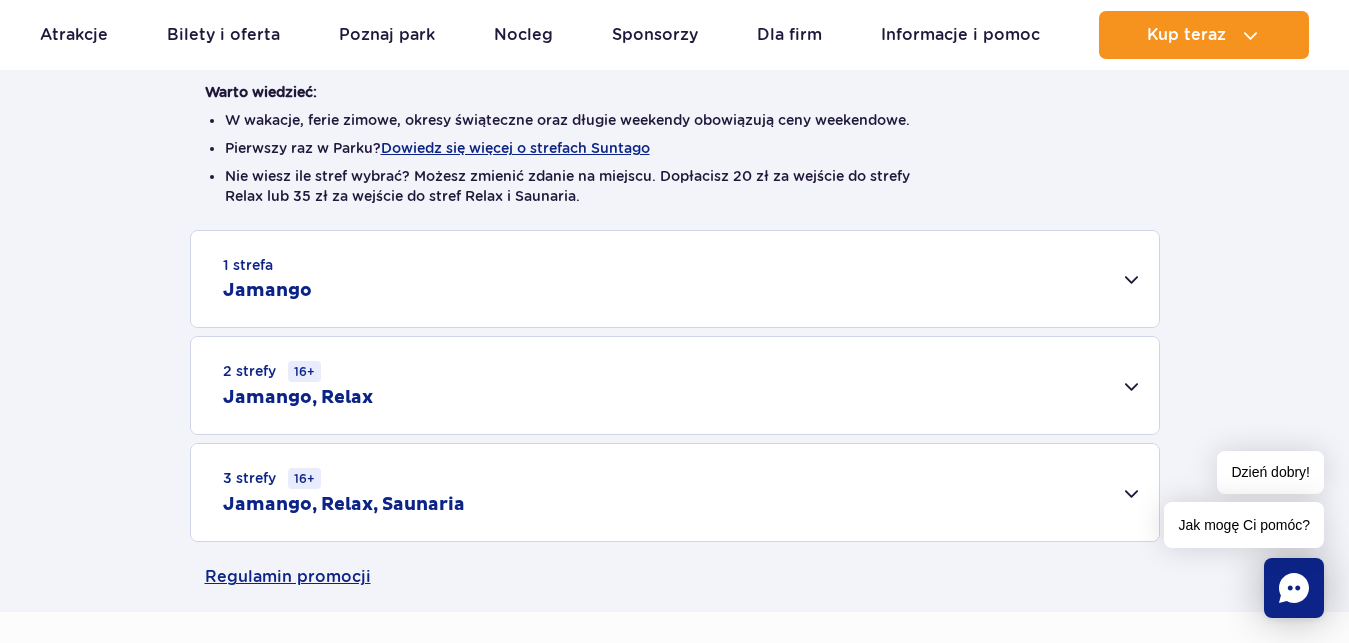 scroll, scrollTop: 612, scrollLeft: 0, axis: vertical 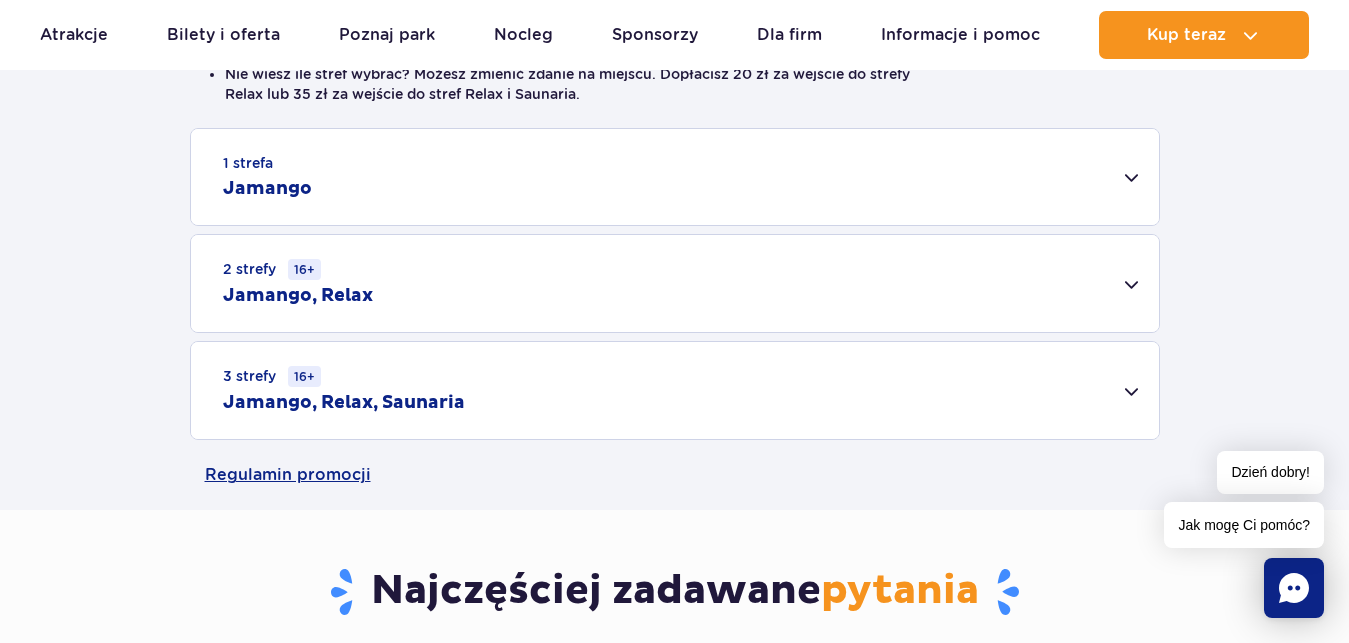 click on "Jamango, Relax, Saunaria" at bounding box center [344, 403] 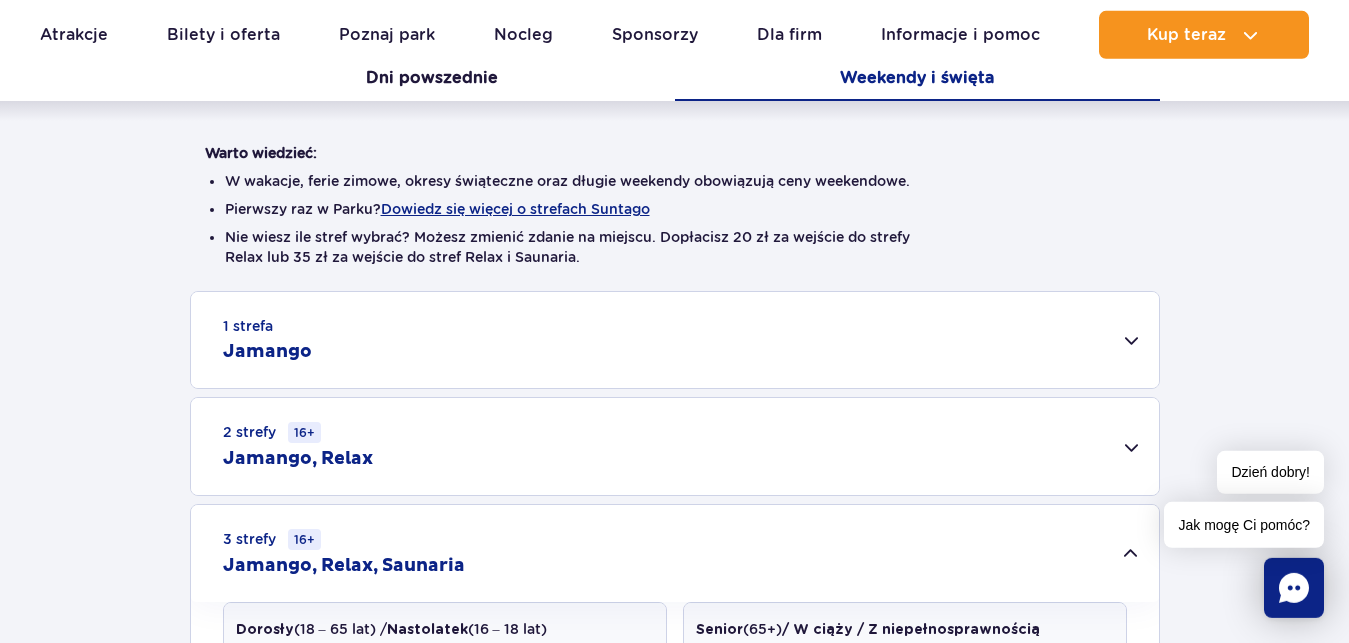 scroll, scrollTop: 408, scrollLeft: 0, axis: vertical 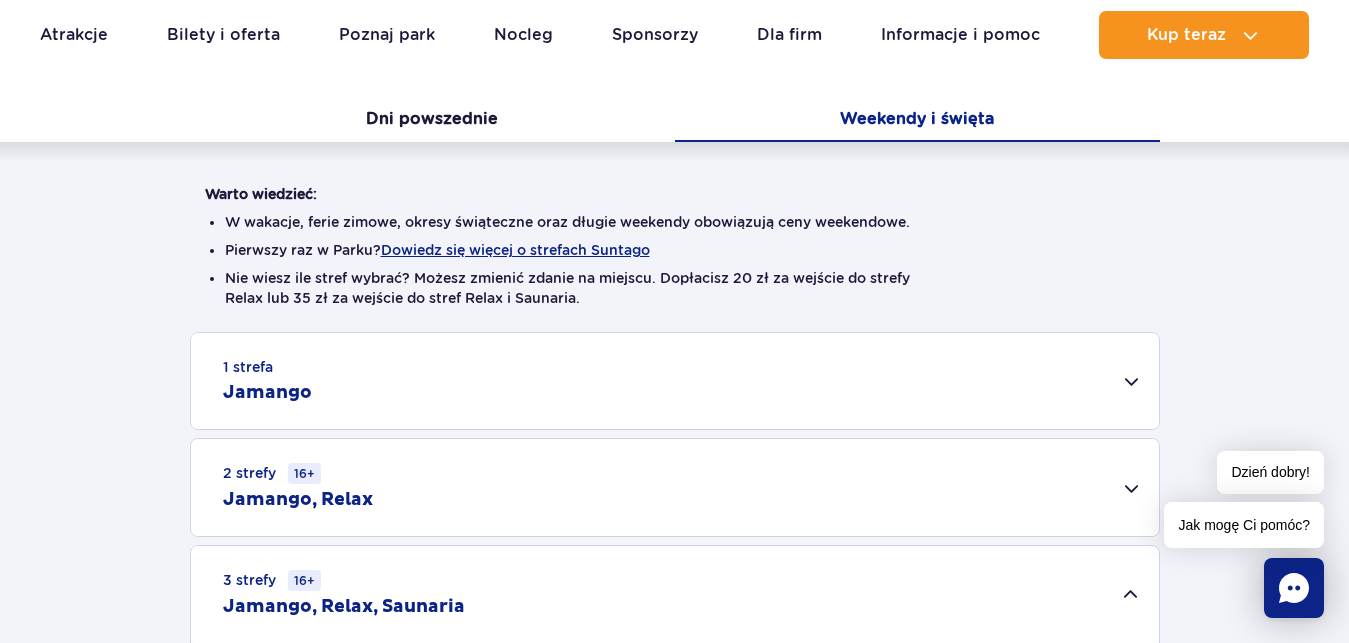 click on "1 strefa
Jamango" at bounding box center [675, 381] 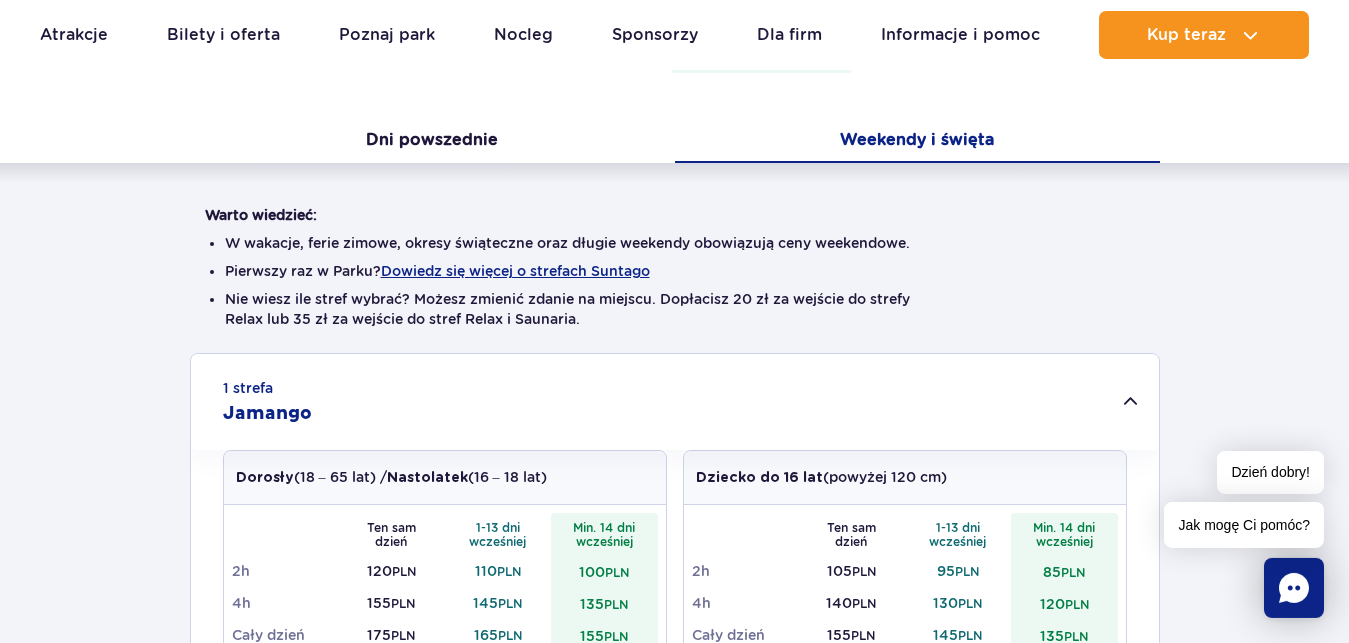 scroll, scrollTop: 204, scrollLeft: 0, axis: vertical 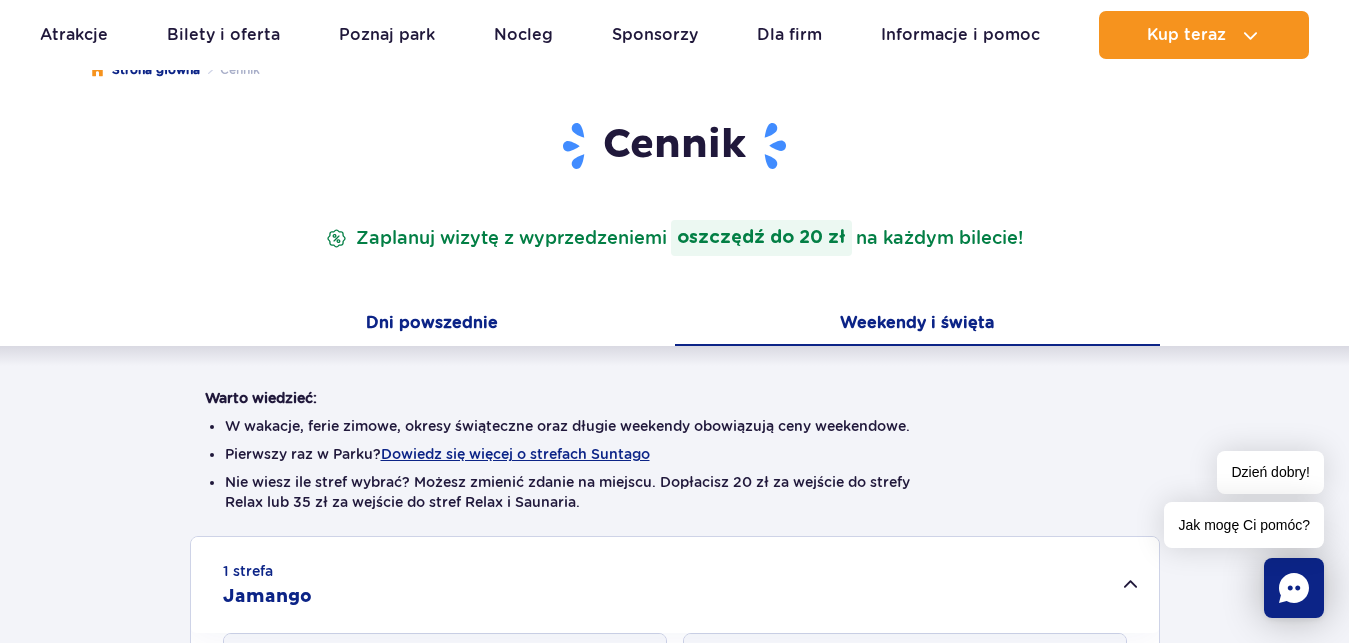 click on "Dni powszednie" at bounding box center (432, 325) 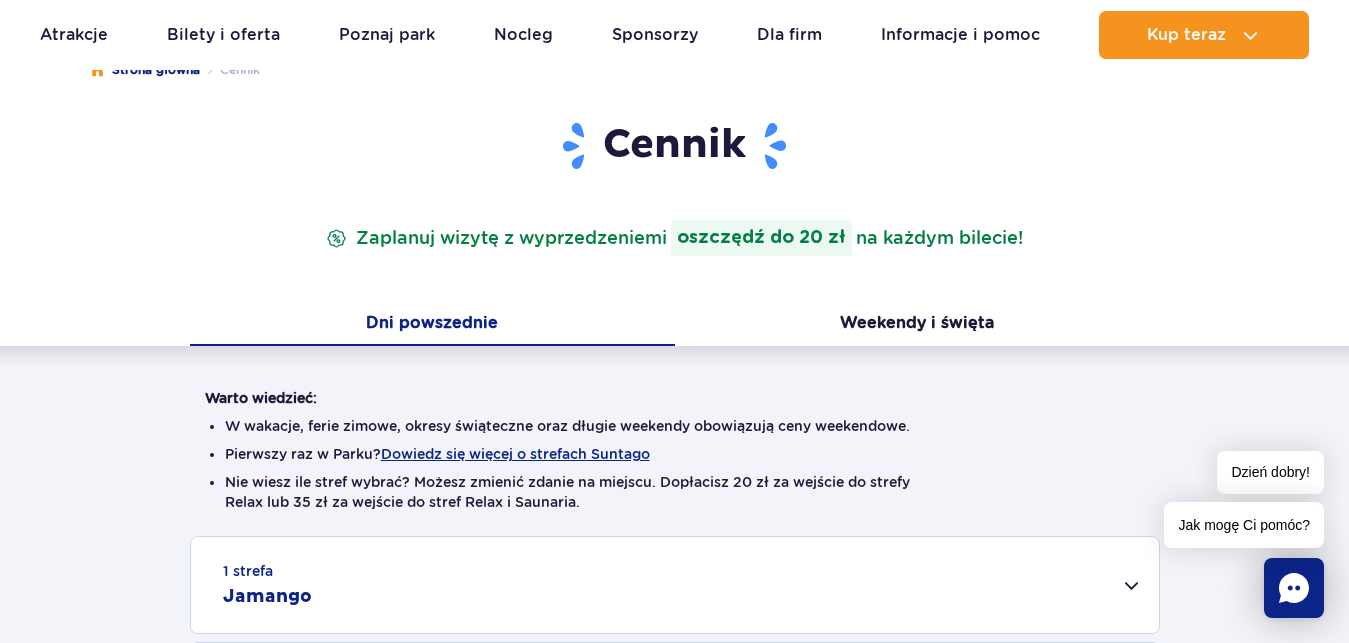 click on "Dni powszednie" at bounding box center (432, 325) 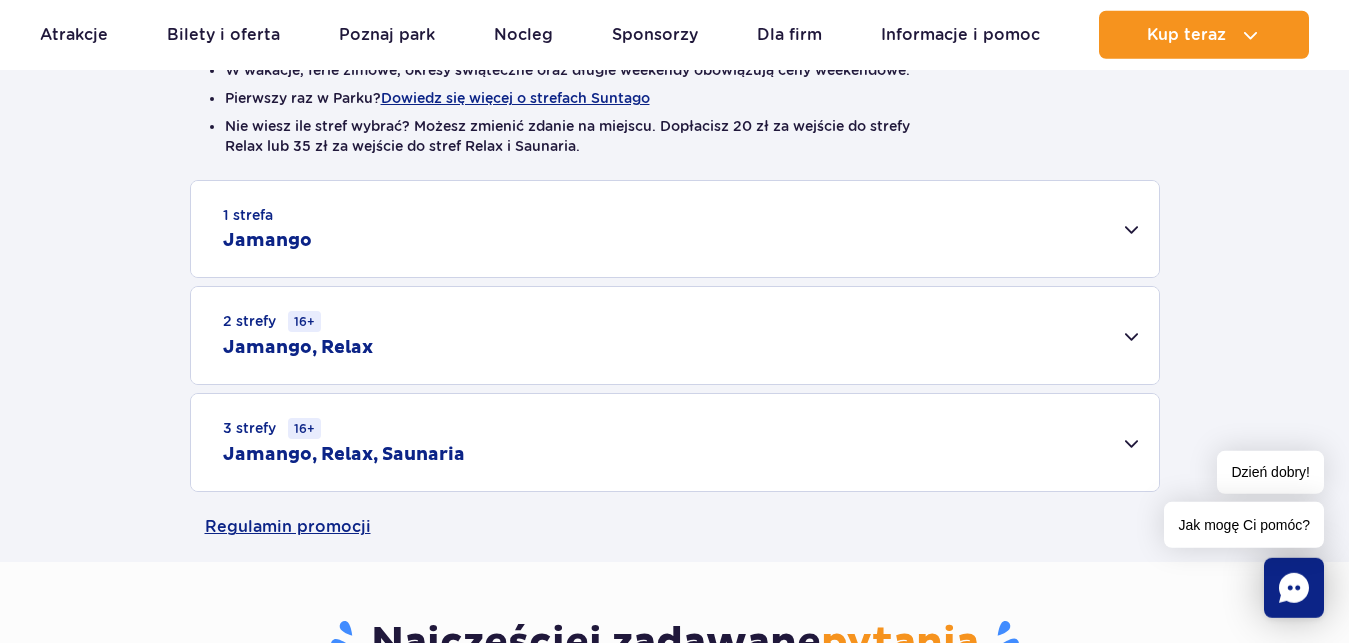 scroll, scrollTop: 612, scrollLeft: 0, axis: vertical 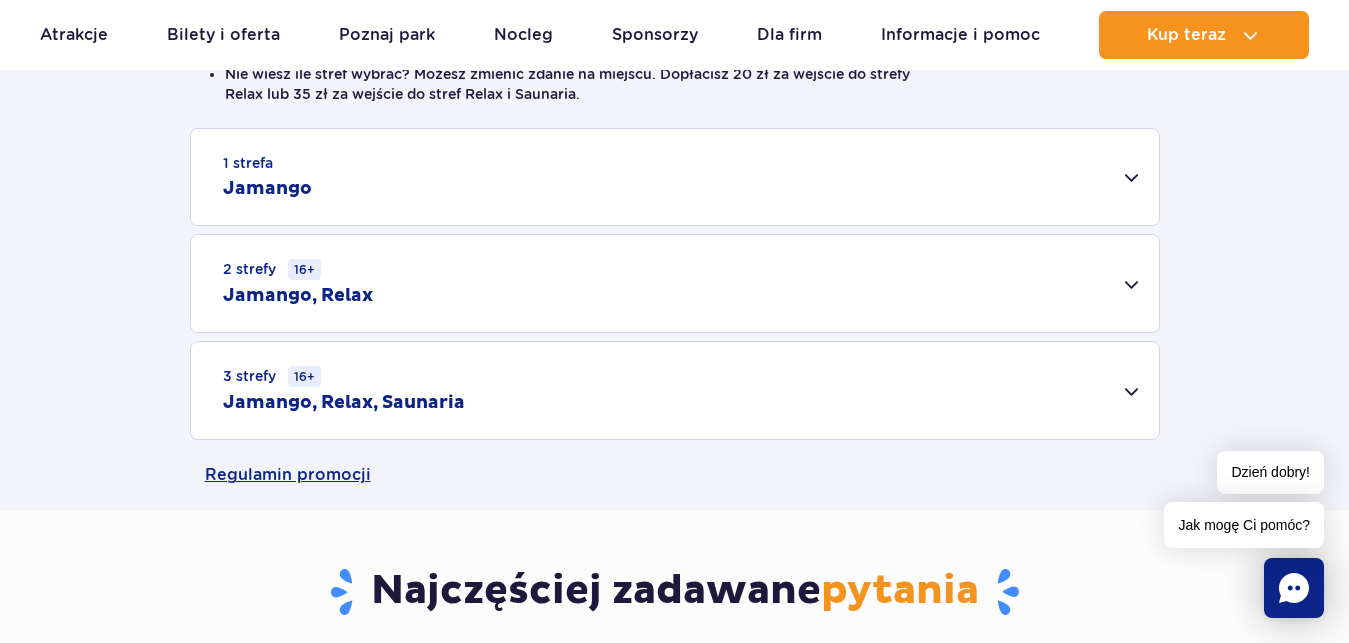 click on "3 strefy  16+
Jamango, Relax, Saunaria" at bounding box center [675, 390] 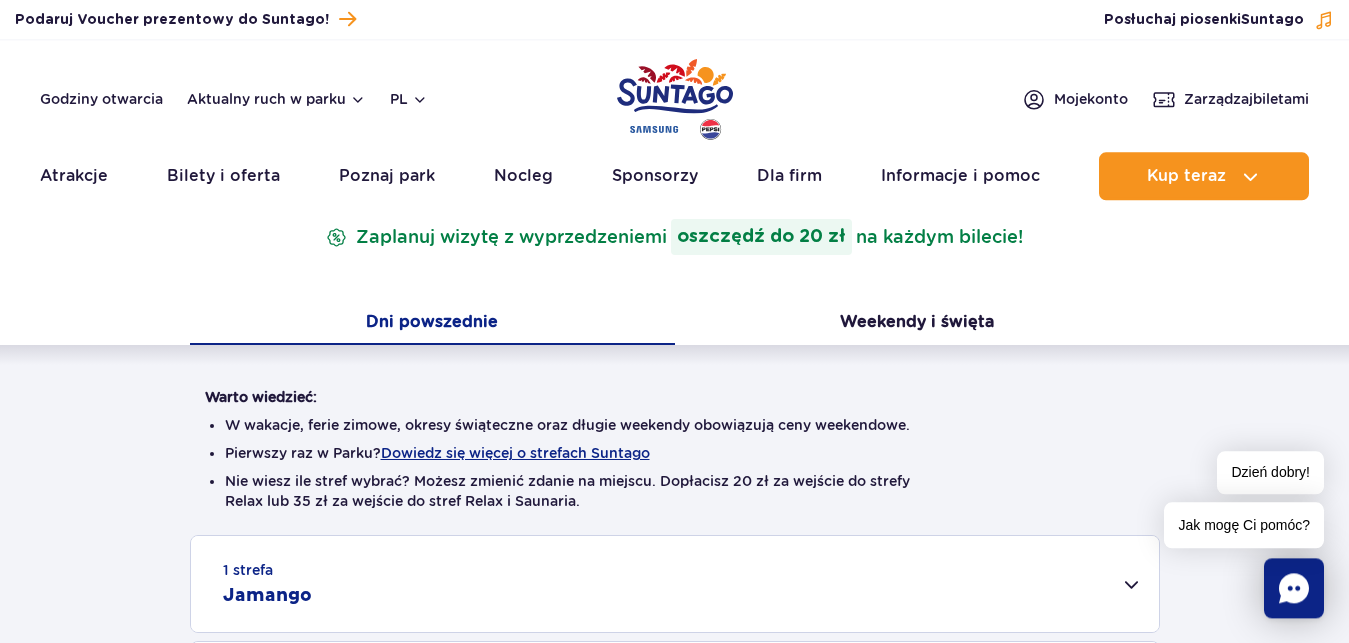scroll, scrollTop: 0, scrollLeft: 0, axis: both 